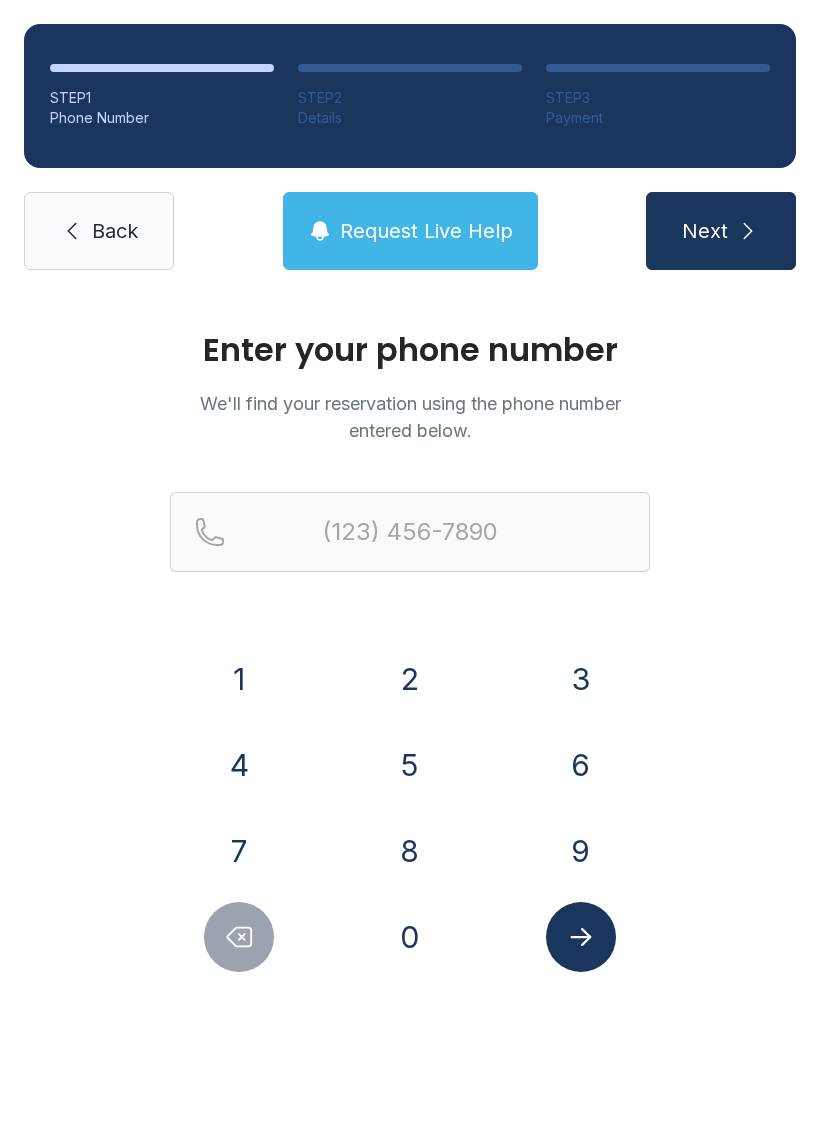 scroll, scrollTop: 0, scrollLeft: 0, axis: both 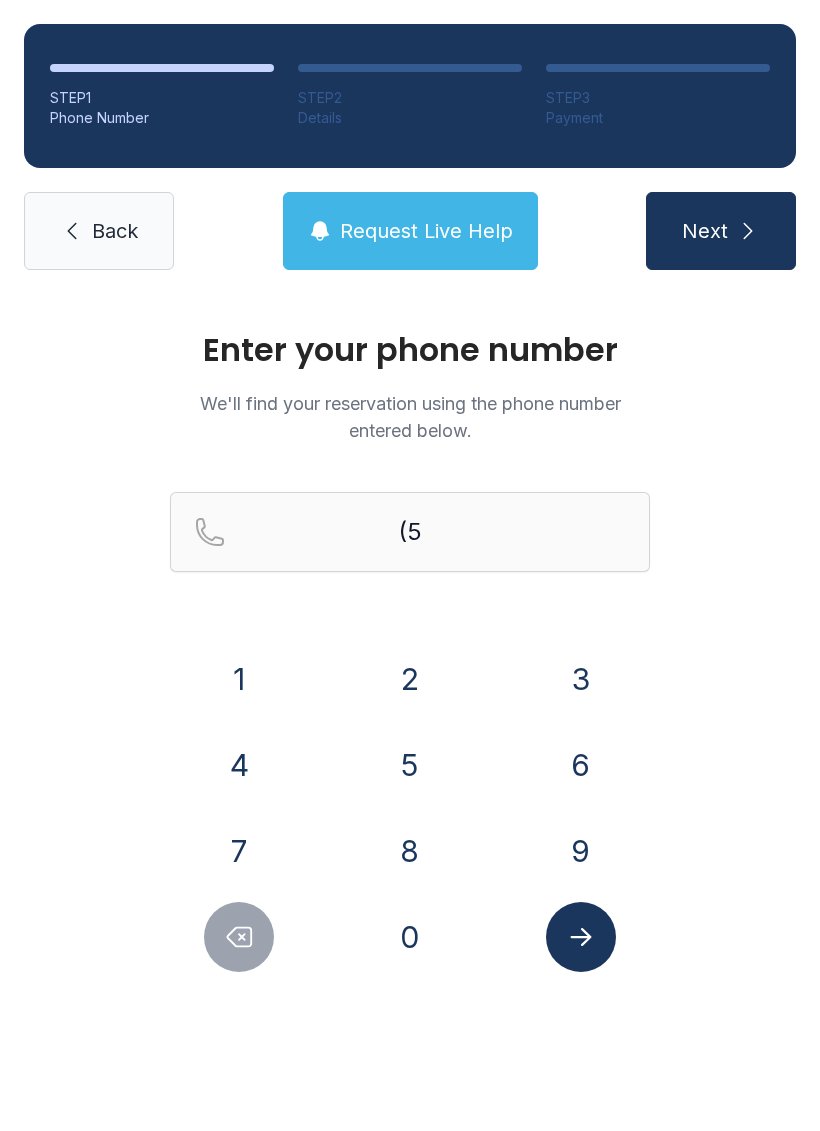 click on "4" at bounding box center [239, 765] 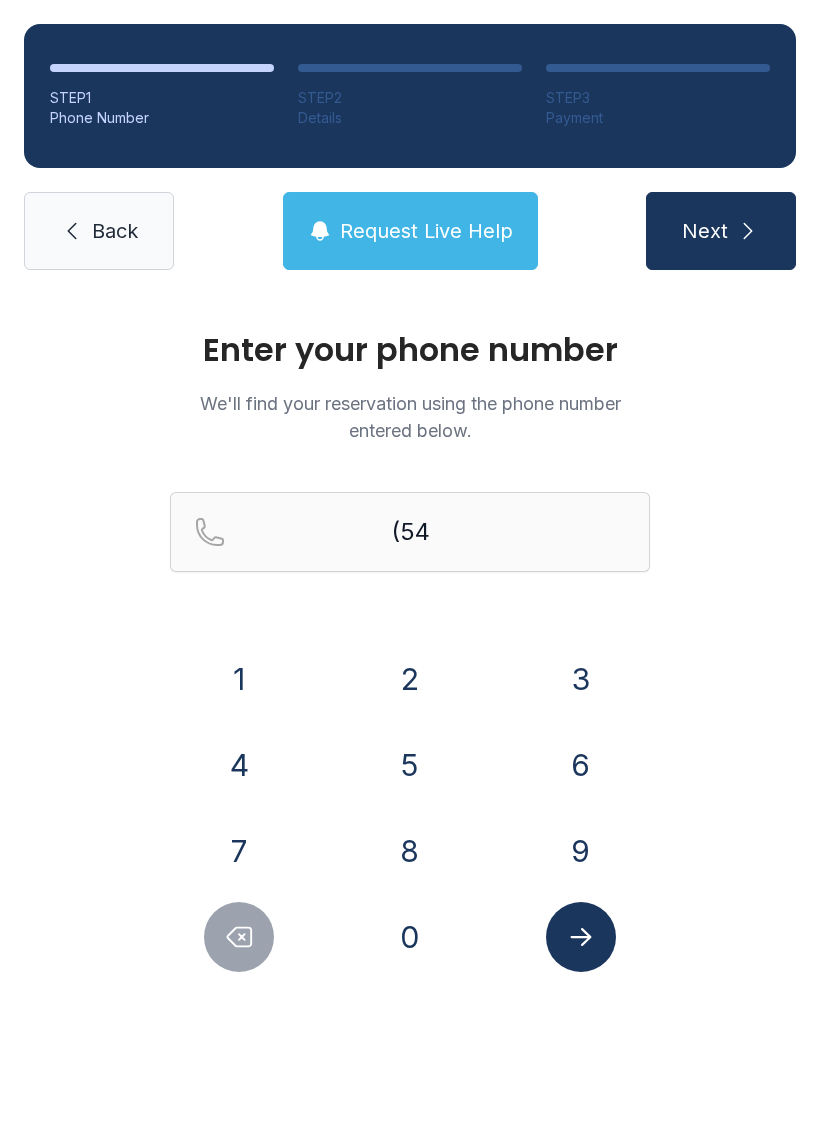 click on "0" at bounding box center (410, 937) 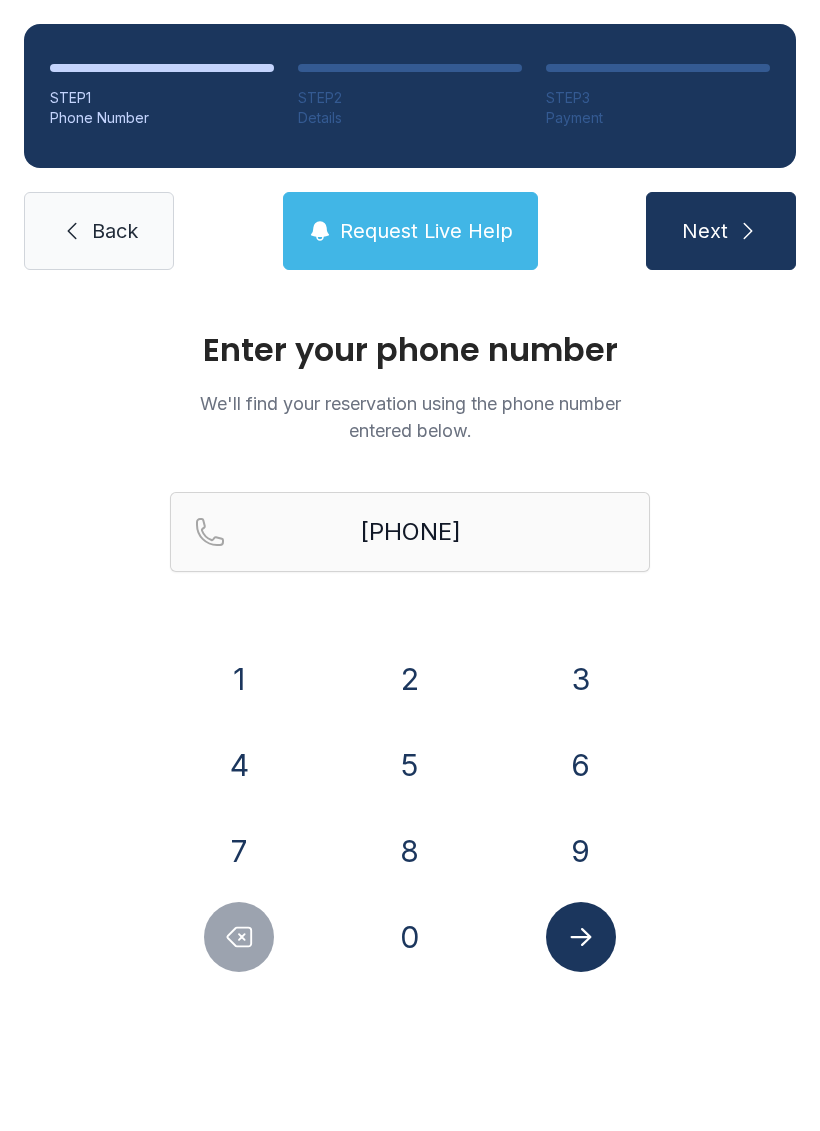 click on "3" at bounding box center (581, 679) 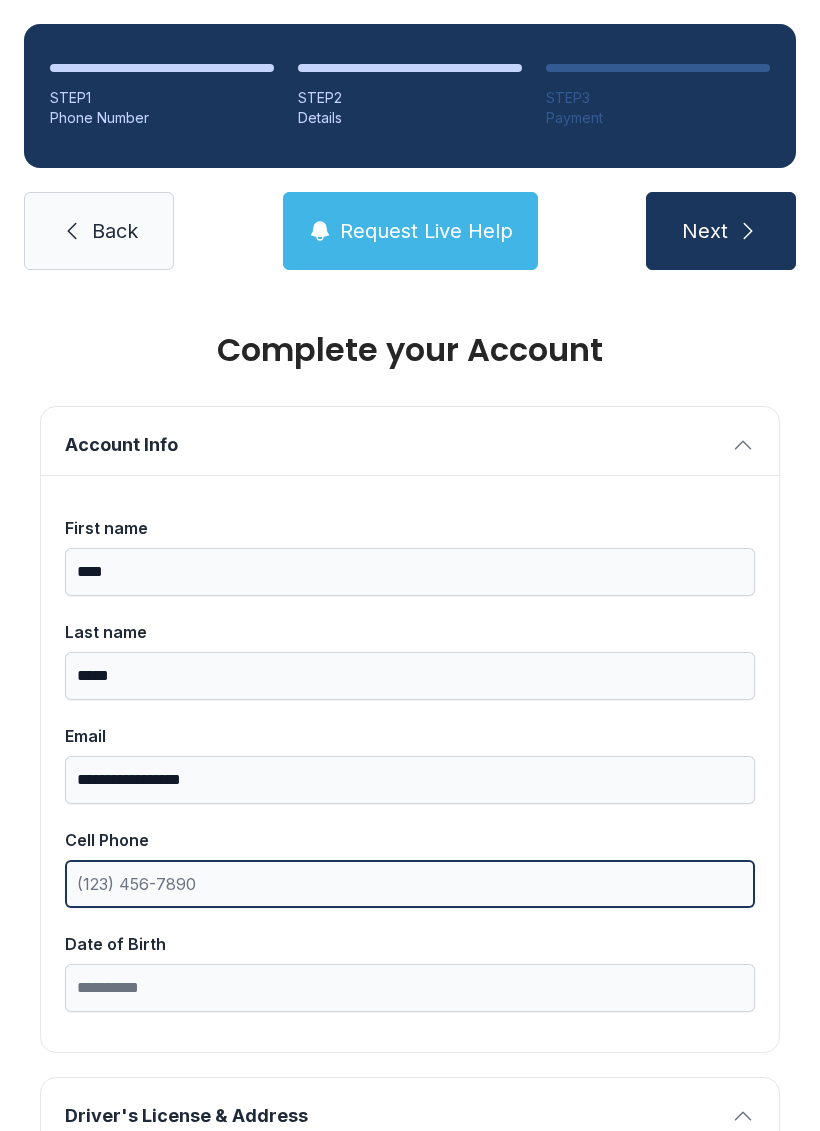 click on "Cell Phone" at bounding box center [410, 884] 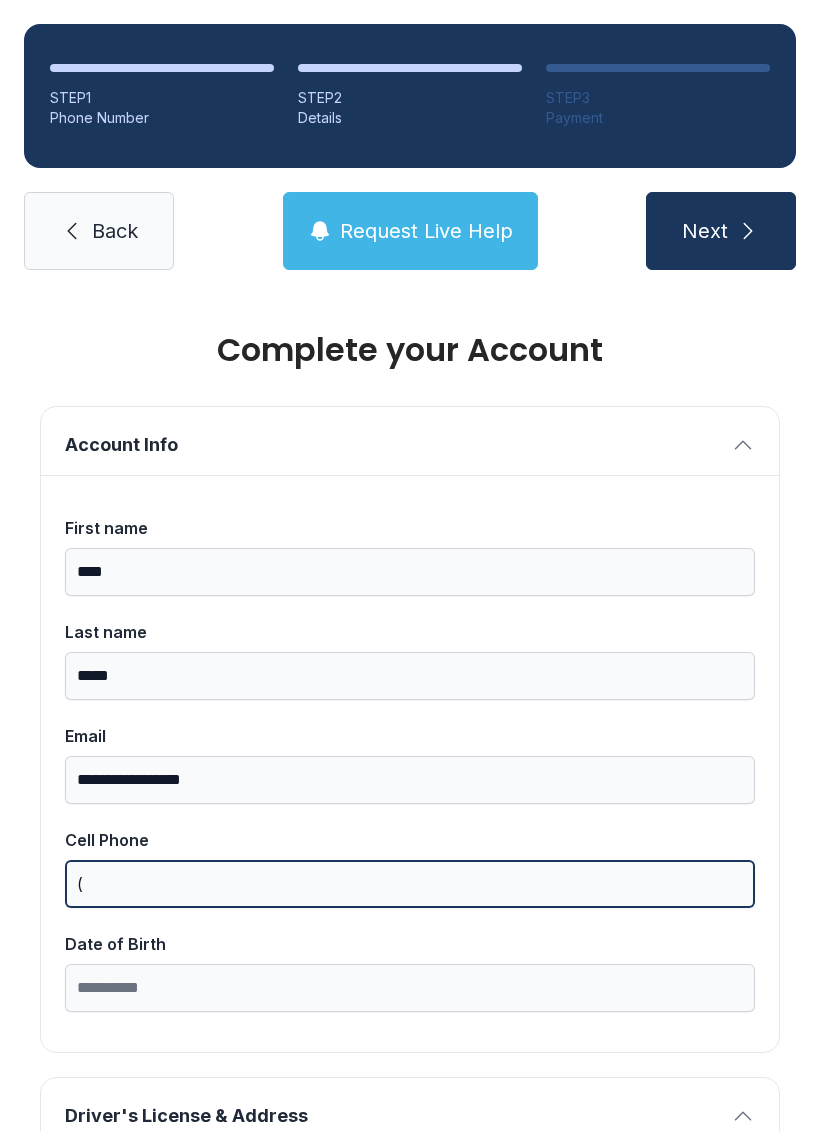 scroll, scrollTop: 49, scrollLeft: 0, axis: vertical 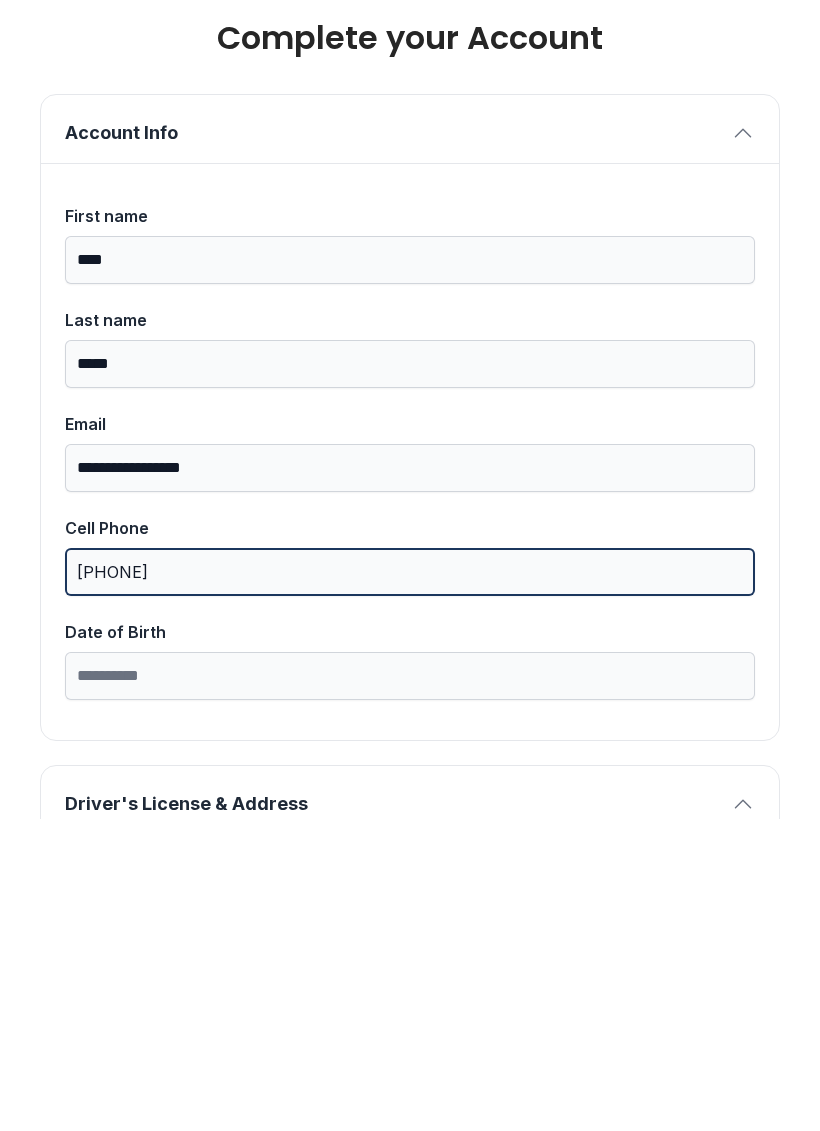 type on "[PHONE]" 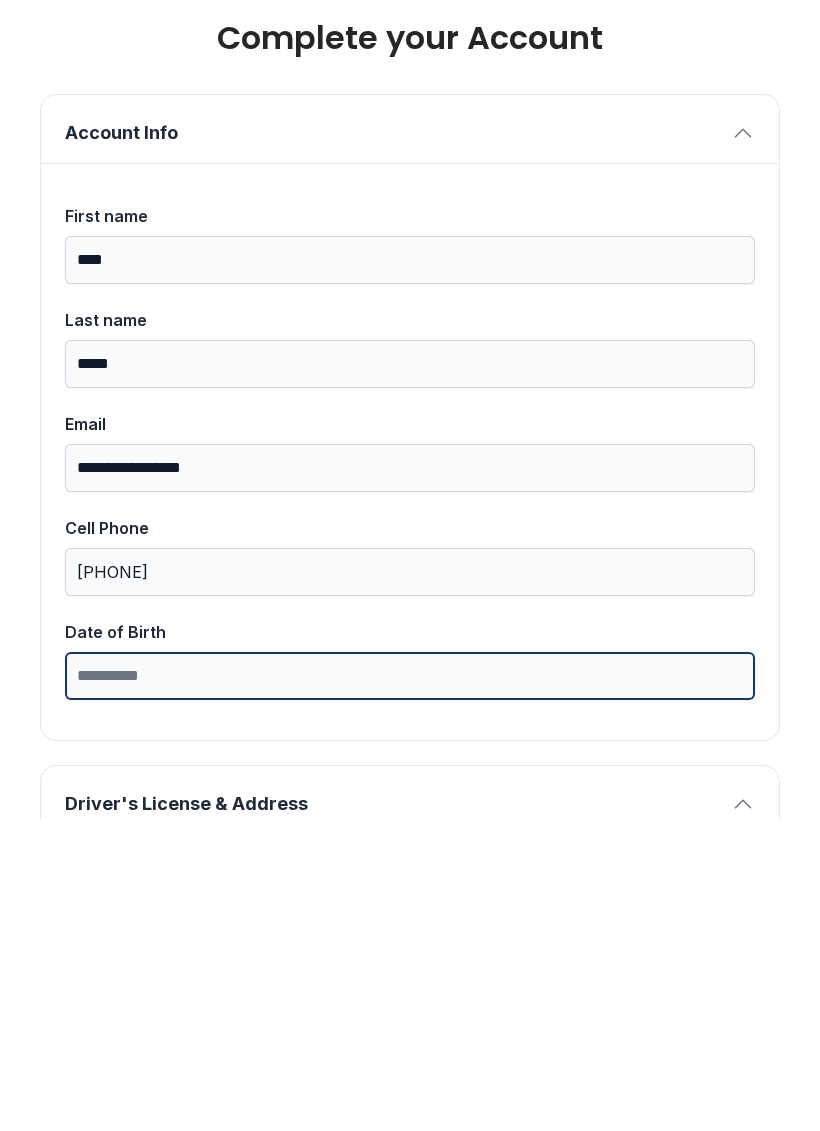 click on "Date of Birth" at bounding box center [410, 988] 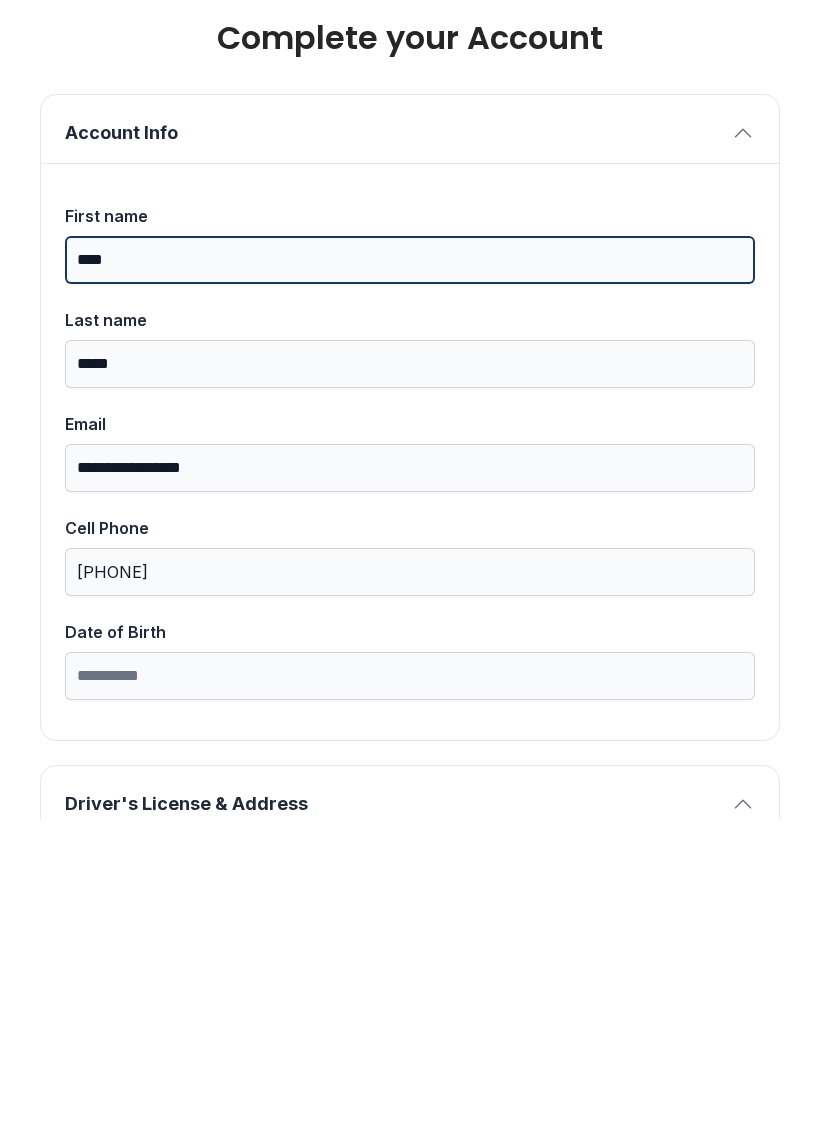 click on "****" at bounding box center (410, 572) 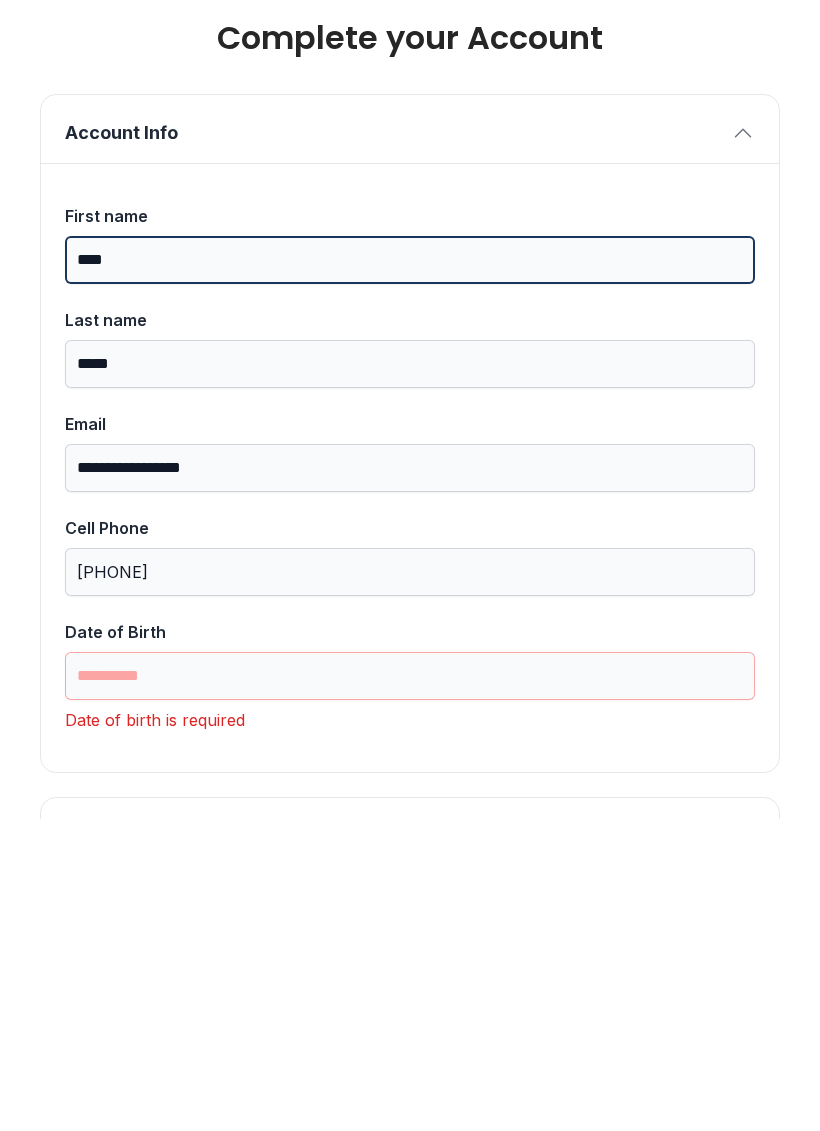 click on "****" at bounding box center (410, 572) 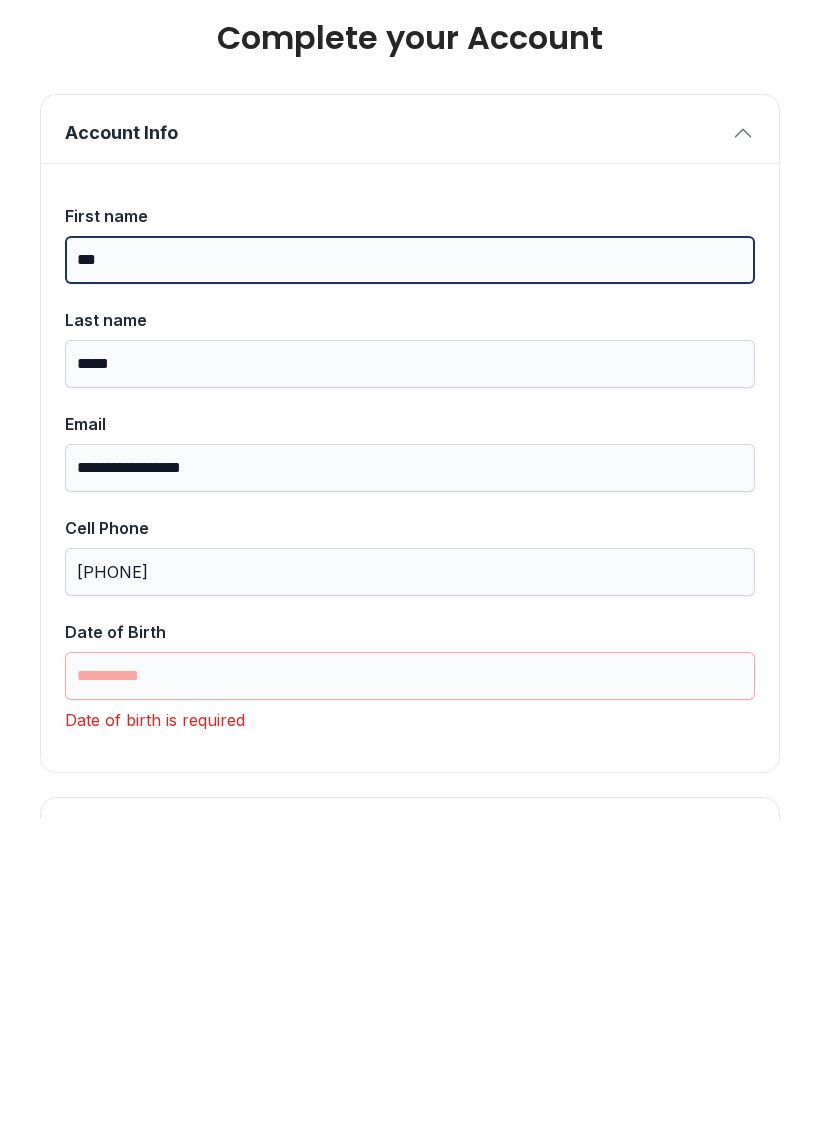 type on "***" 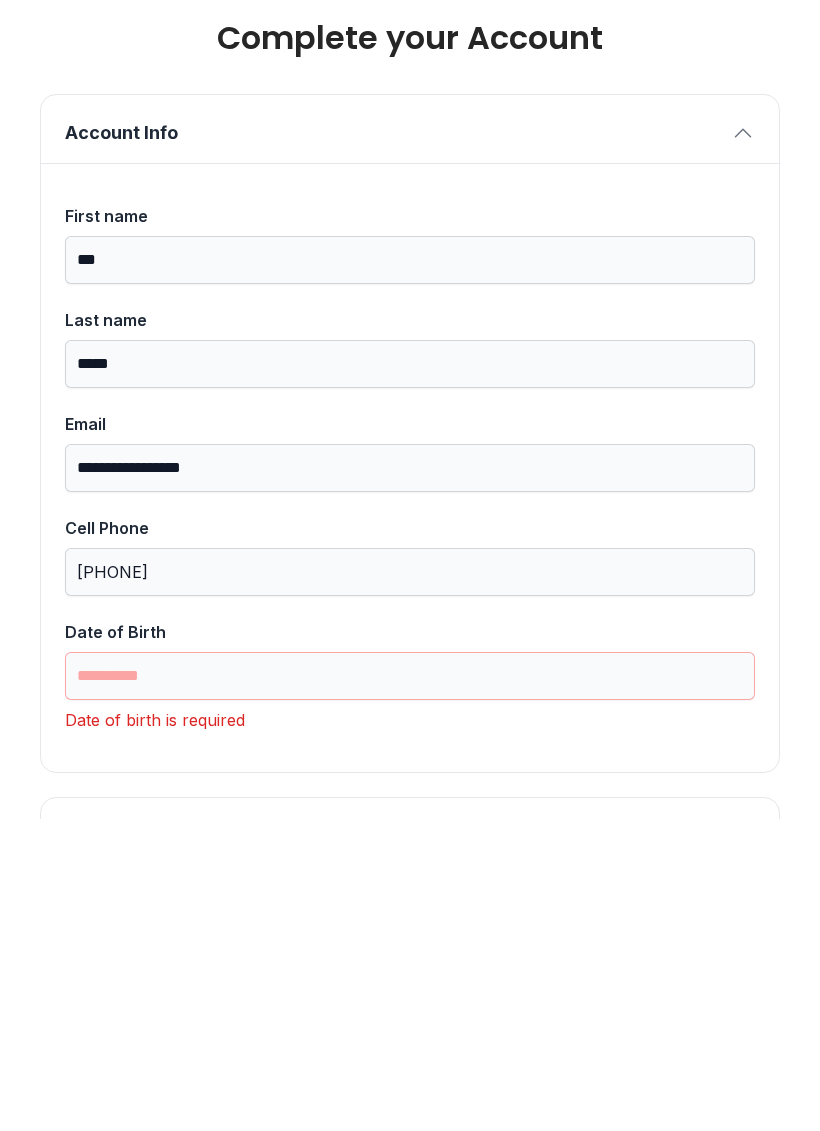 scroll, scrollTop: 1557, scrollLeft: 0, axis: vertical 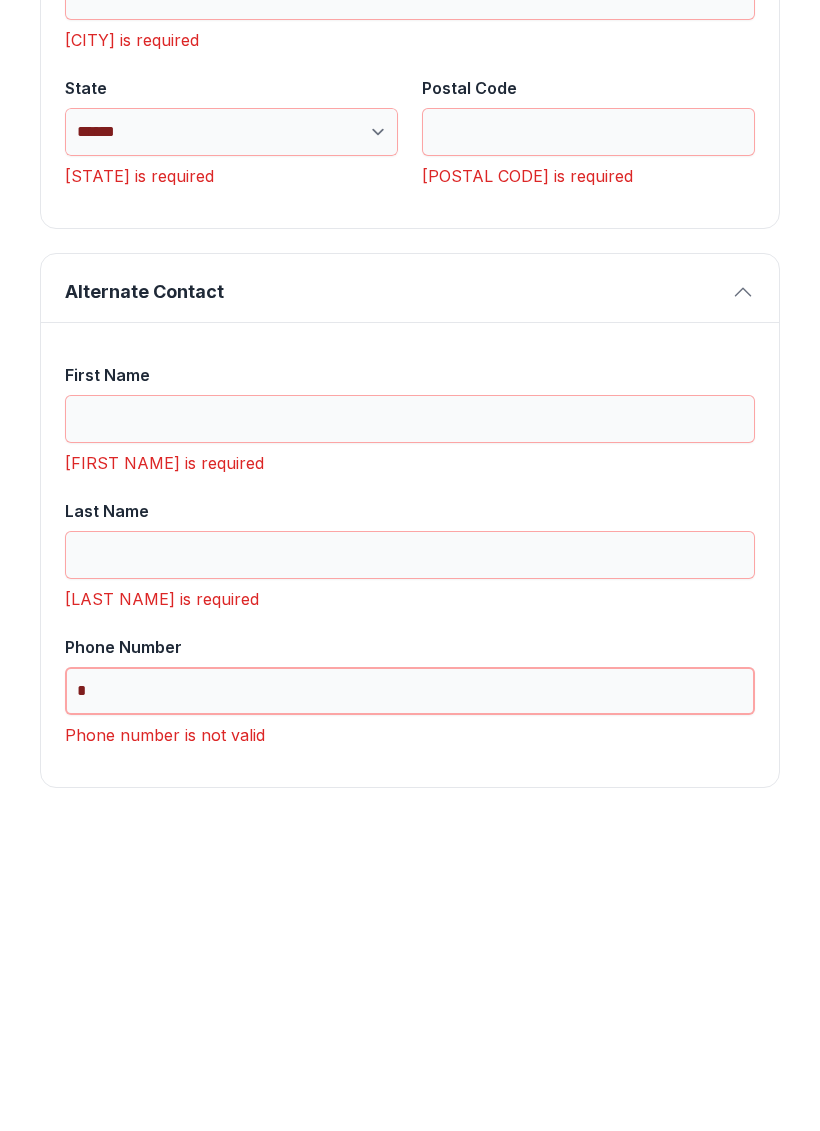 type on "*" 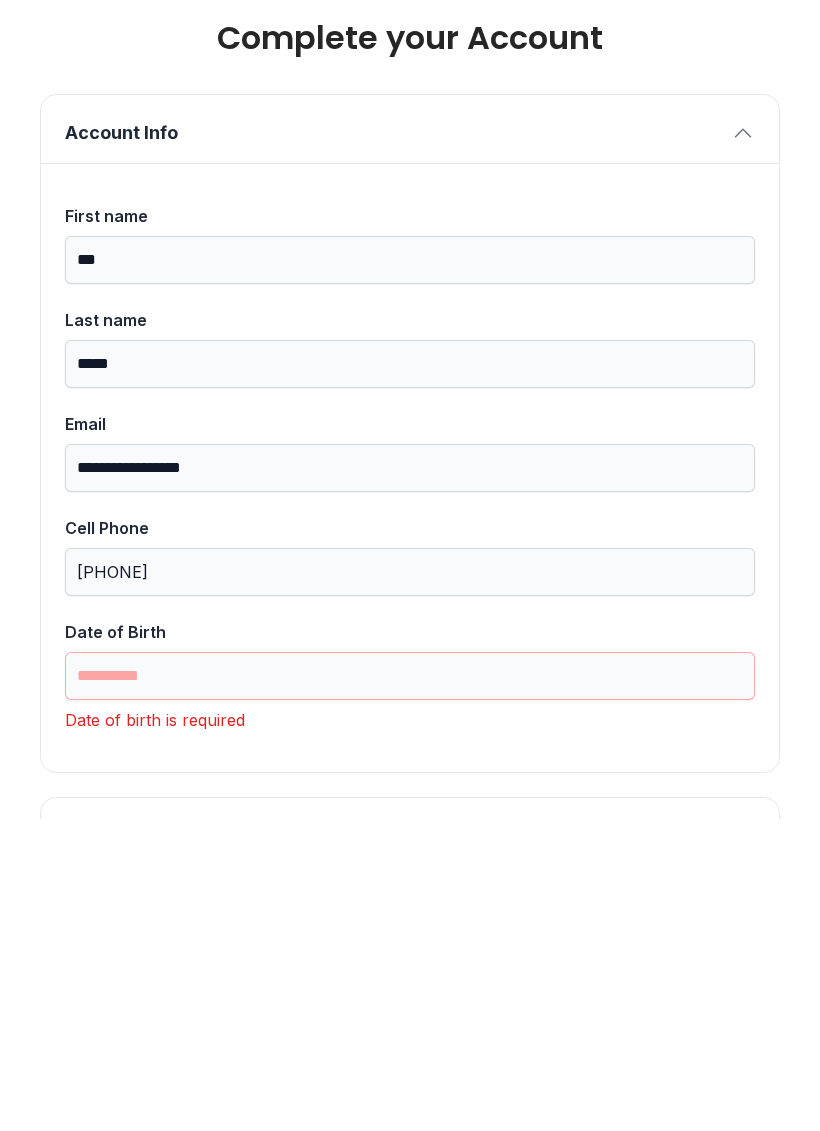 scroll, scrollTop: 0, scrollLeft: 0, axis: both 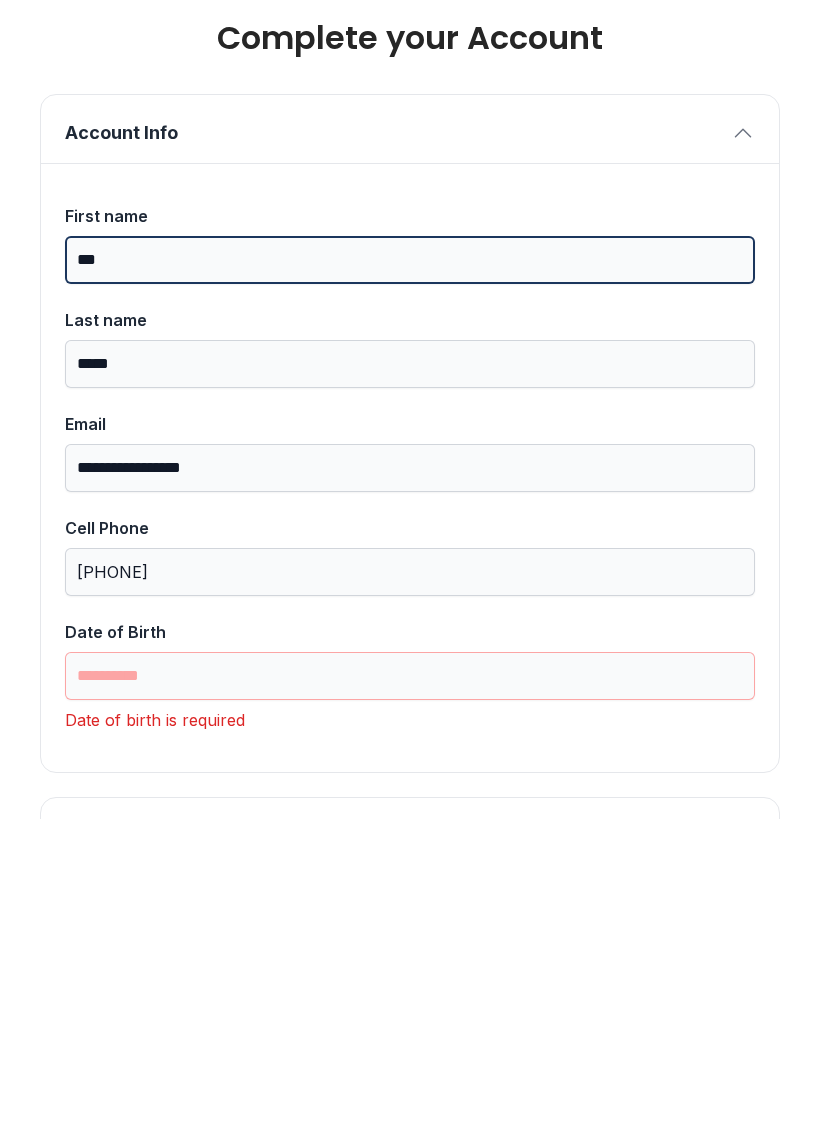 type 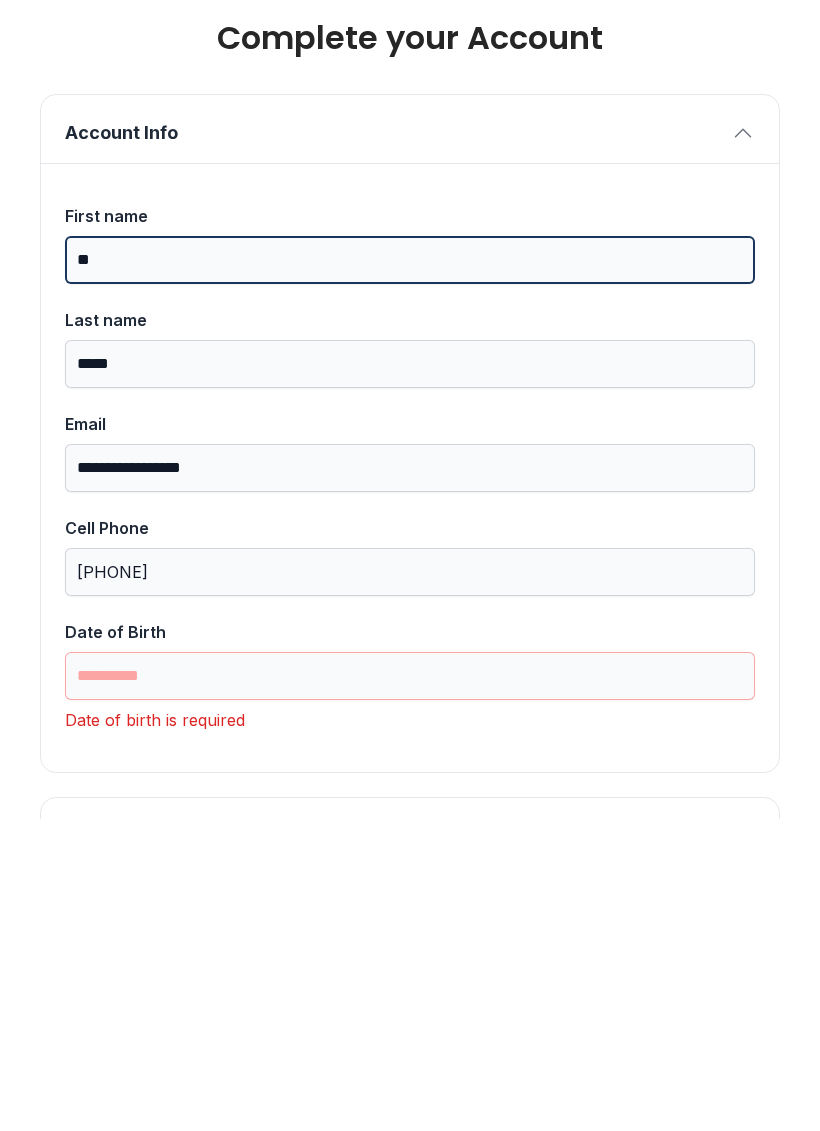 type on "*" 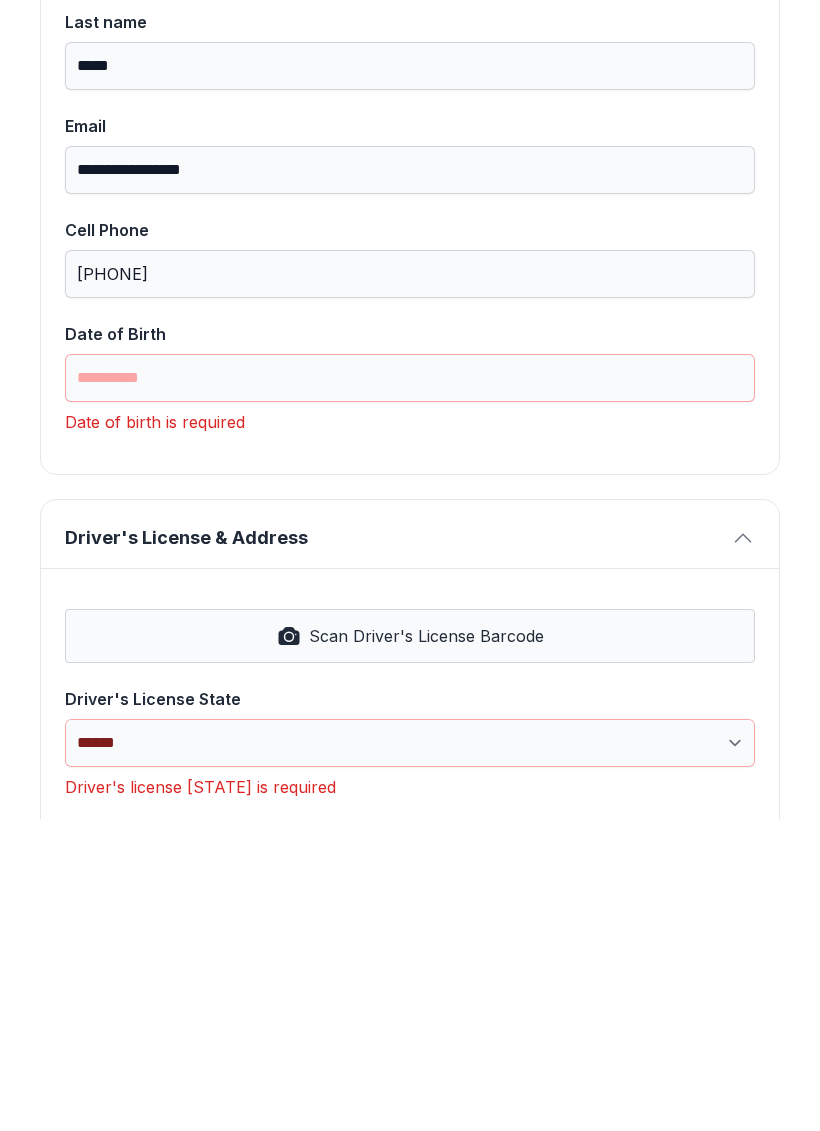 scroll, scrollTop: 308, scrollLeft: 0, axis: vertical 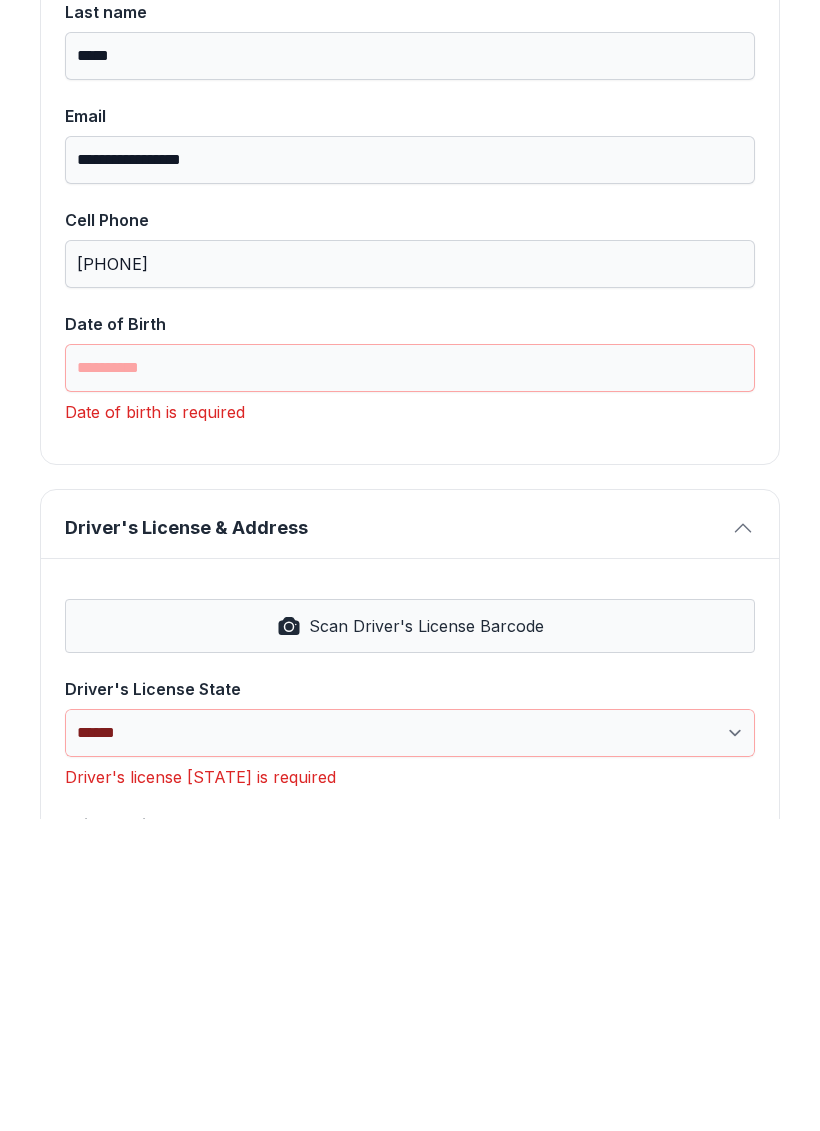 type on "*******" 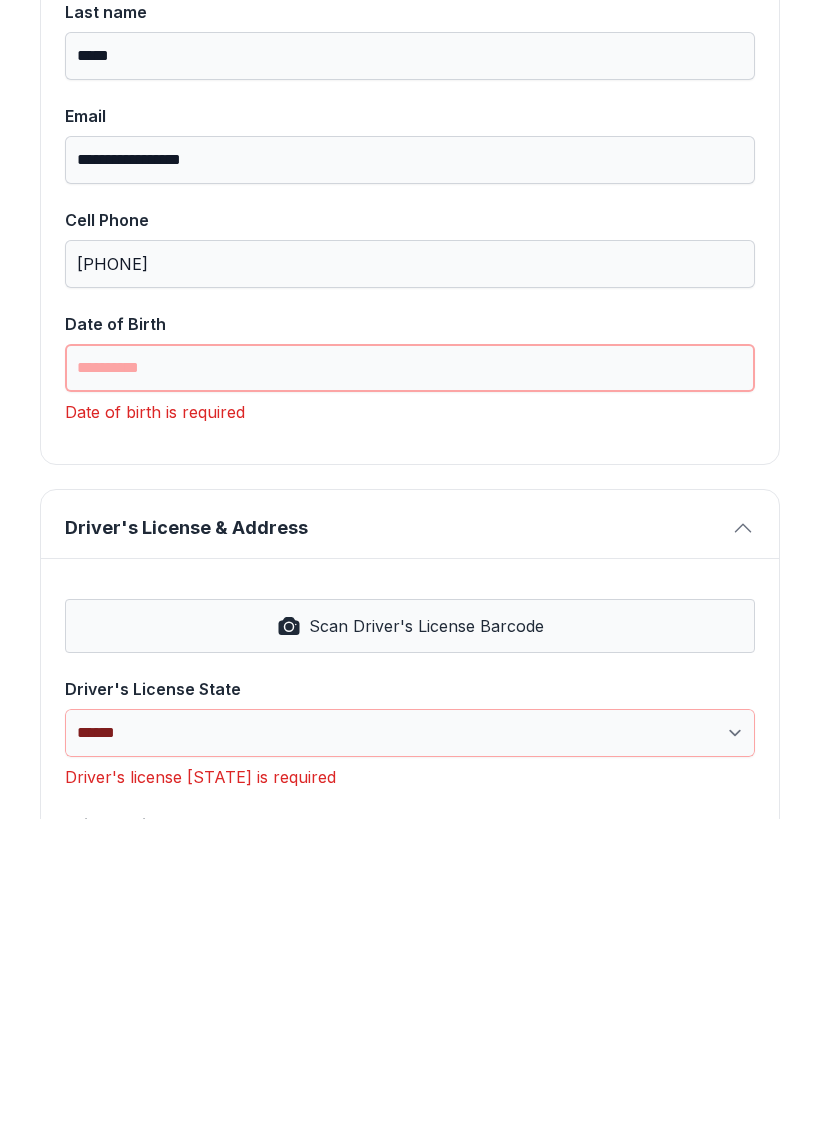 click on "Date of Birth" at bounding box center [410, 680] 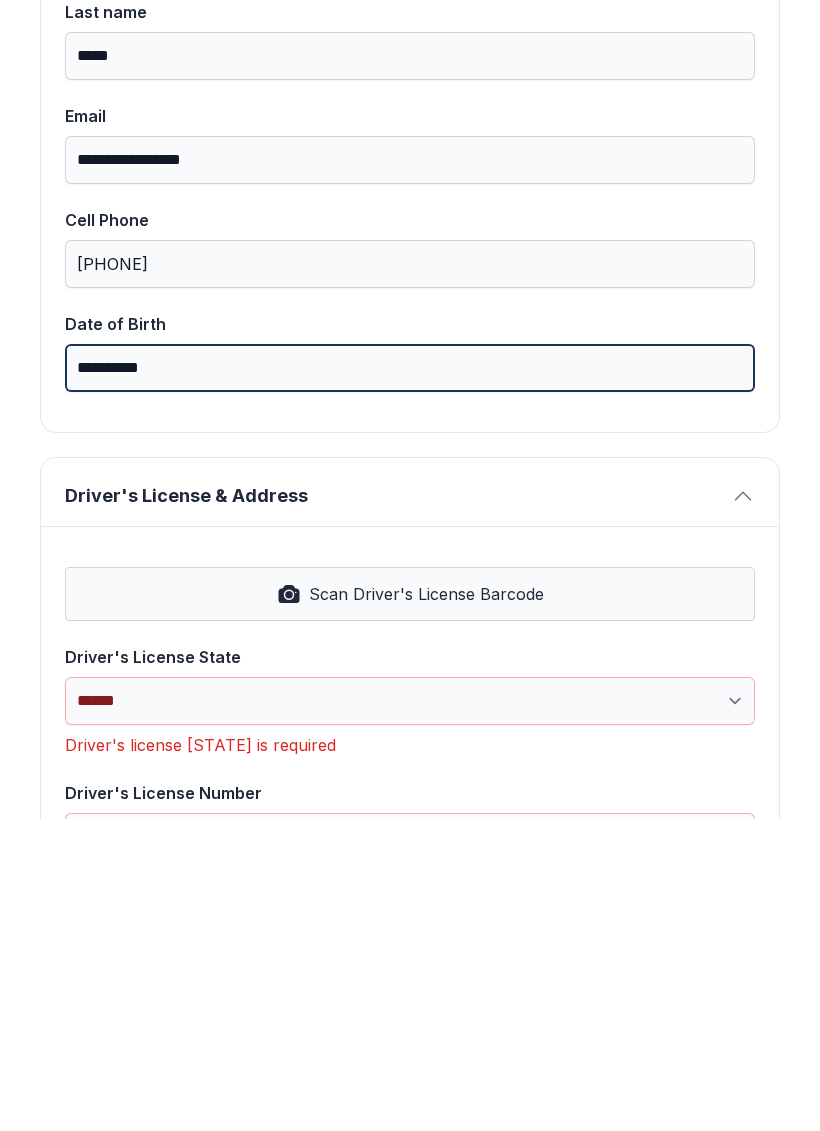 type on "**********" 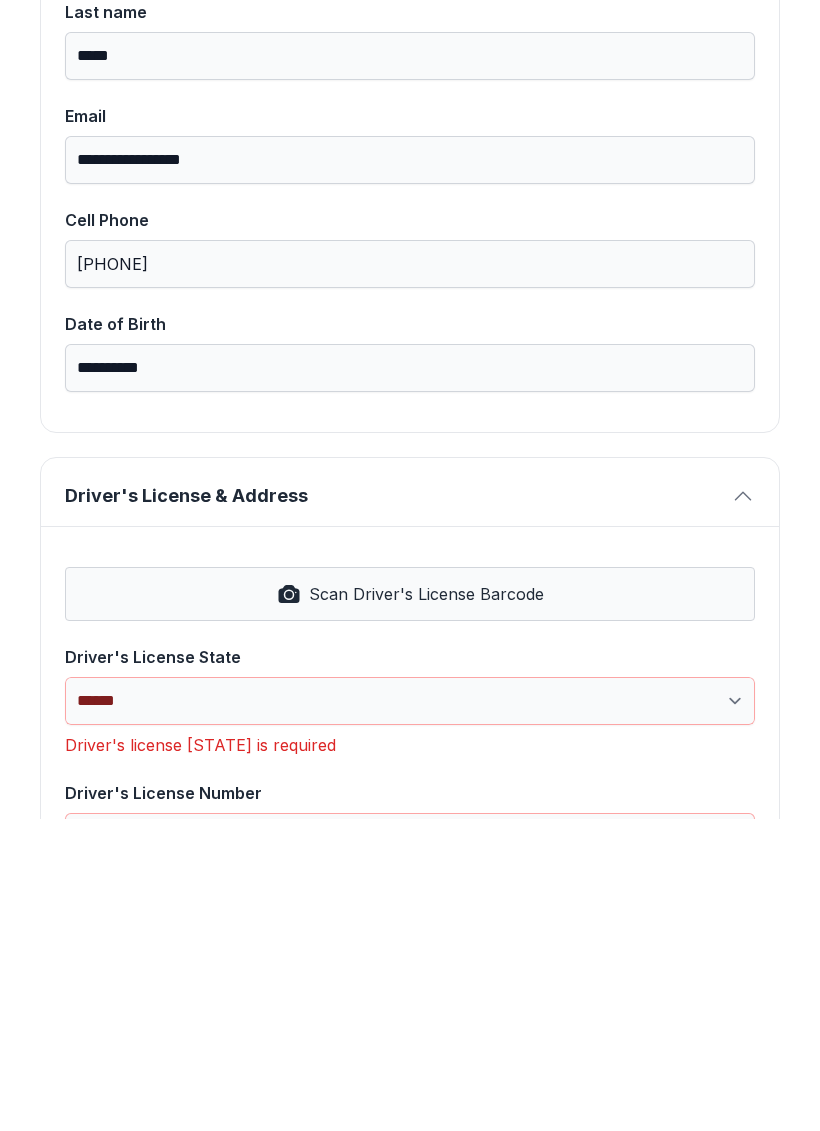 click on "Scan Driver's License Barcode" at bounding box center (426, 906) 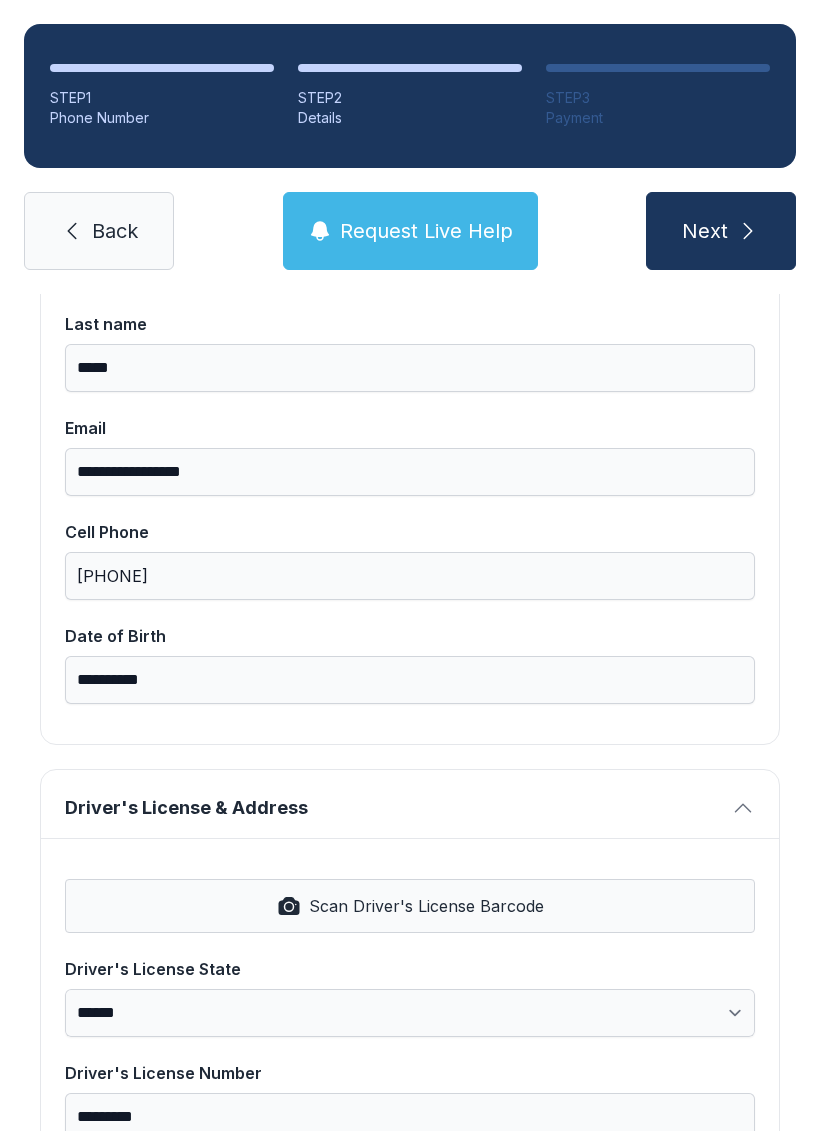 select on "**" 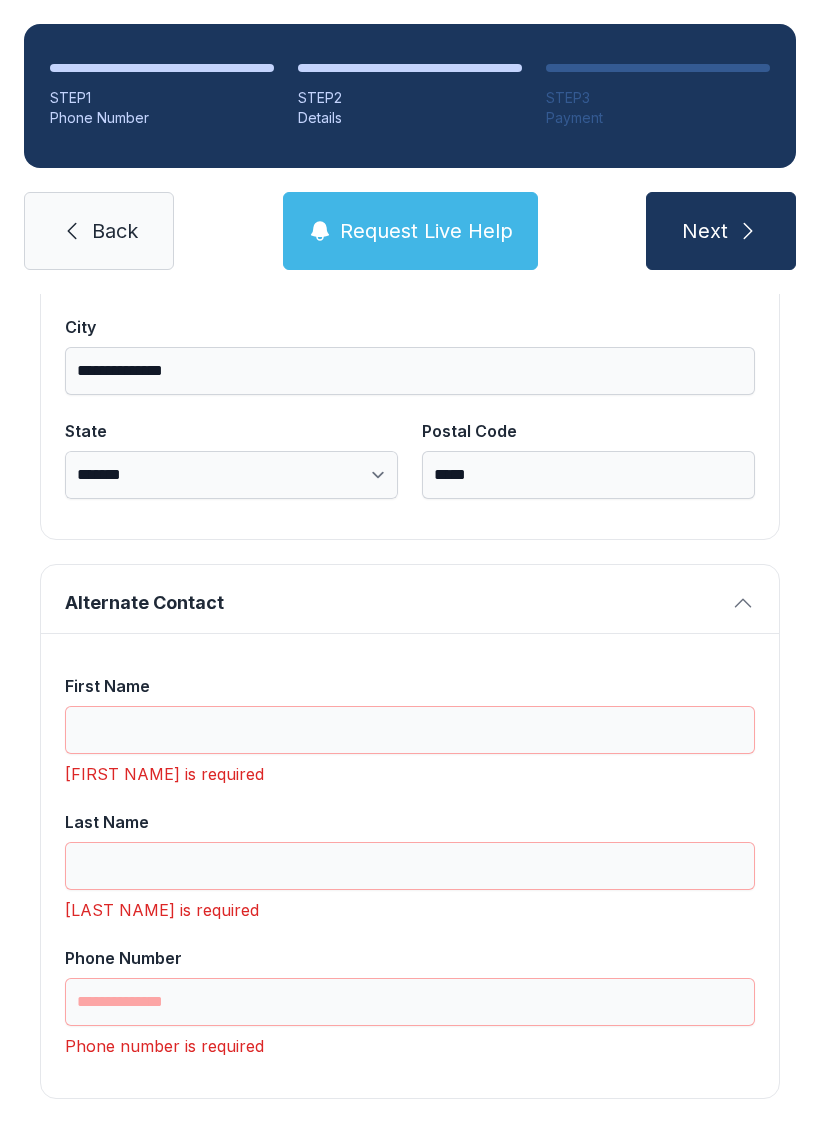 scroll, scrollTop: 1365, scrollLeft: 0, axis: vertical 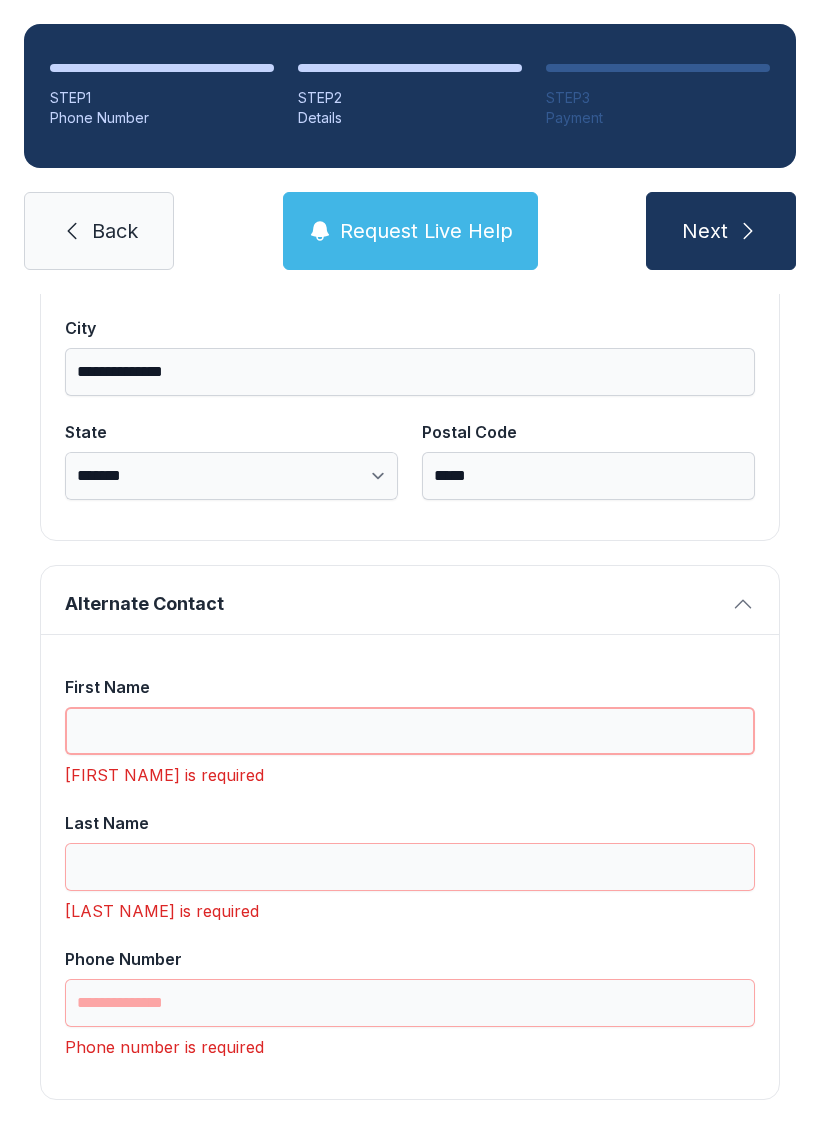 click on "First Name" at bounding box center (410, 731) 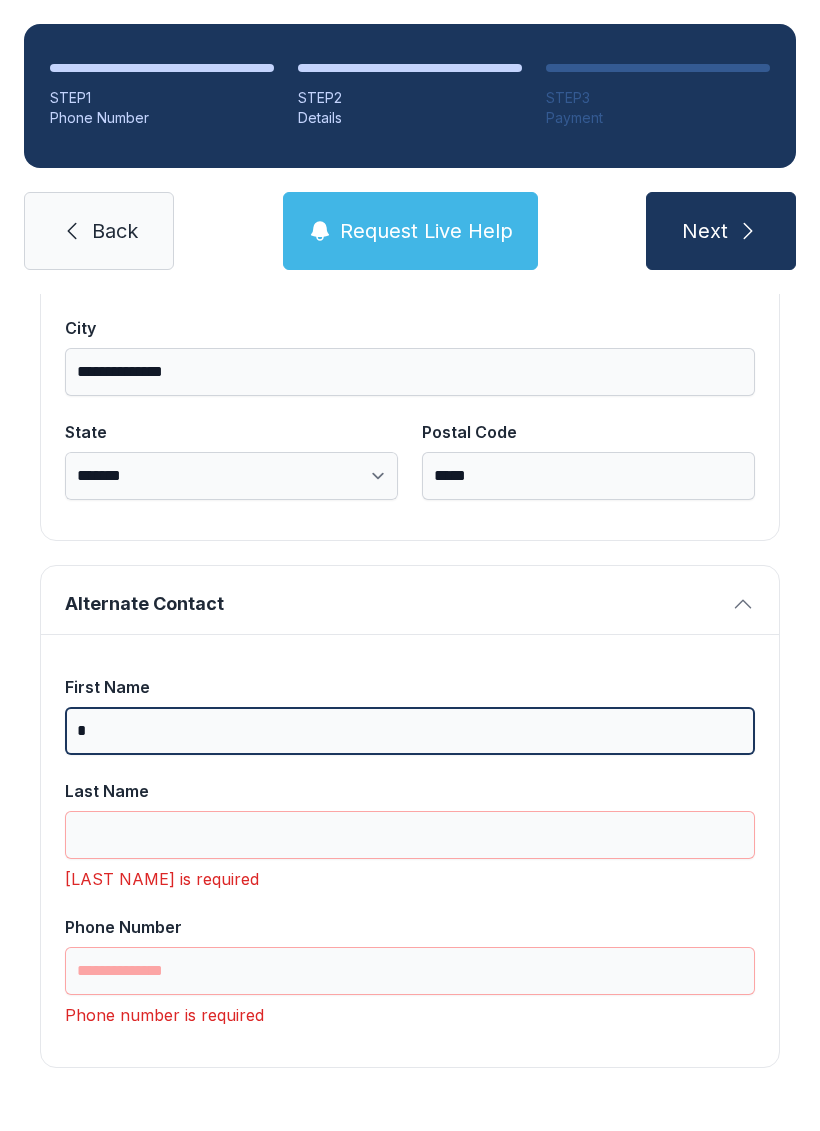 scroll, scrollTop: 1333, scrollLeft: 0, axis: vertical 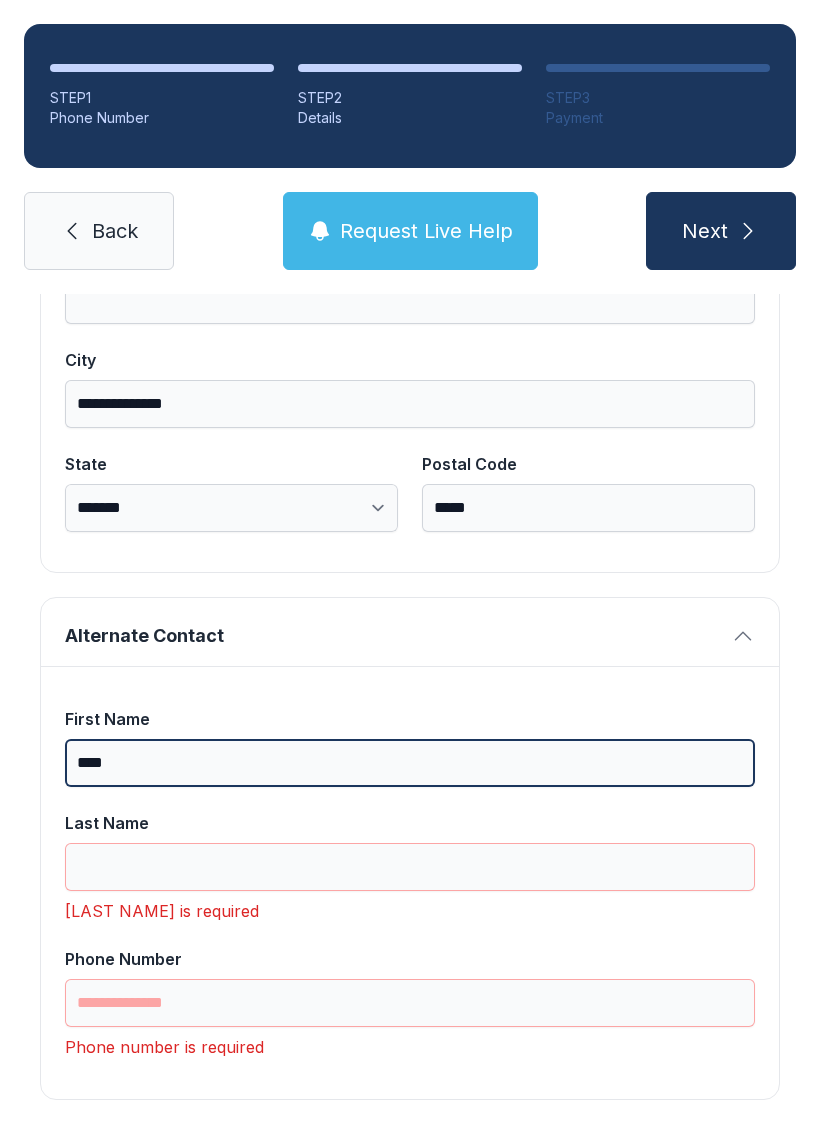 type on "****" 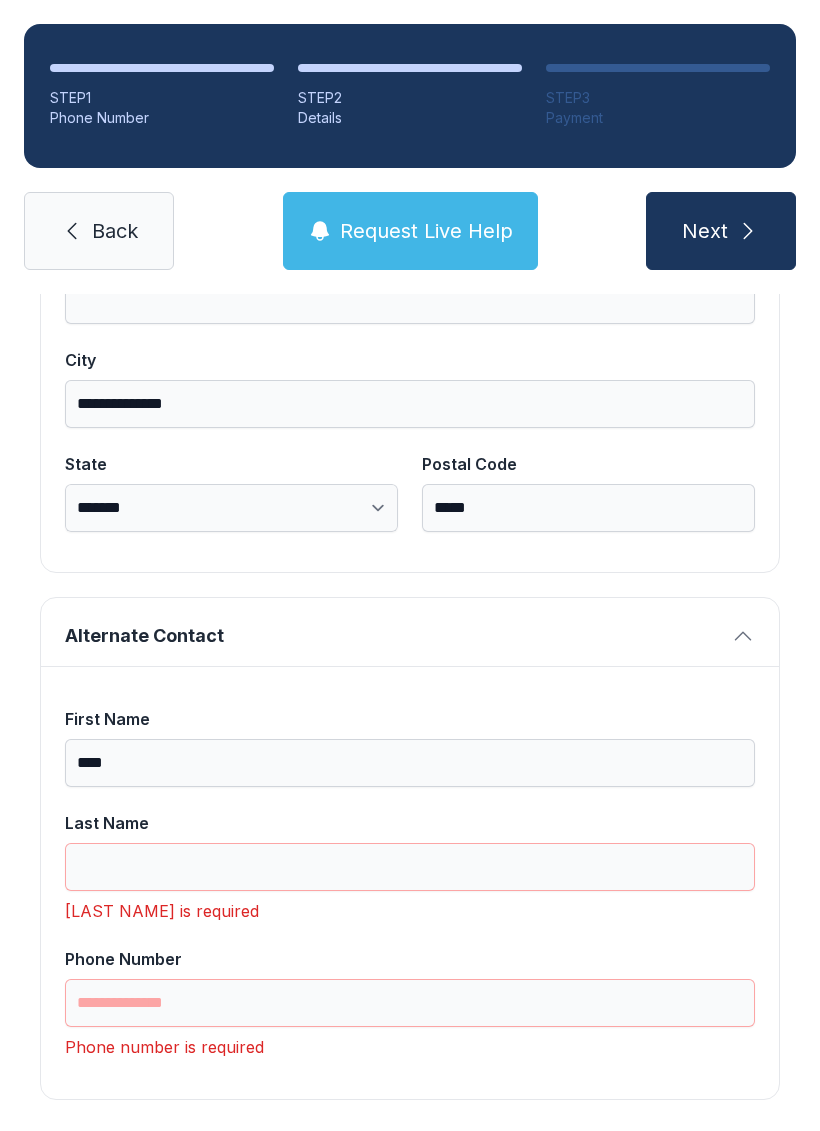 click on "Last Name" at bounding box center (410, 823) 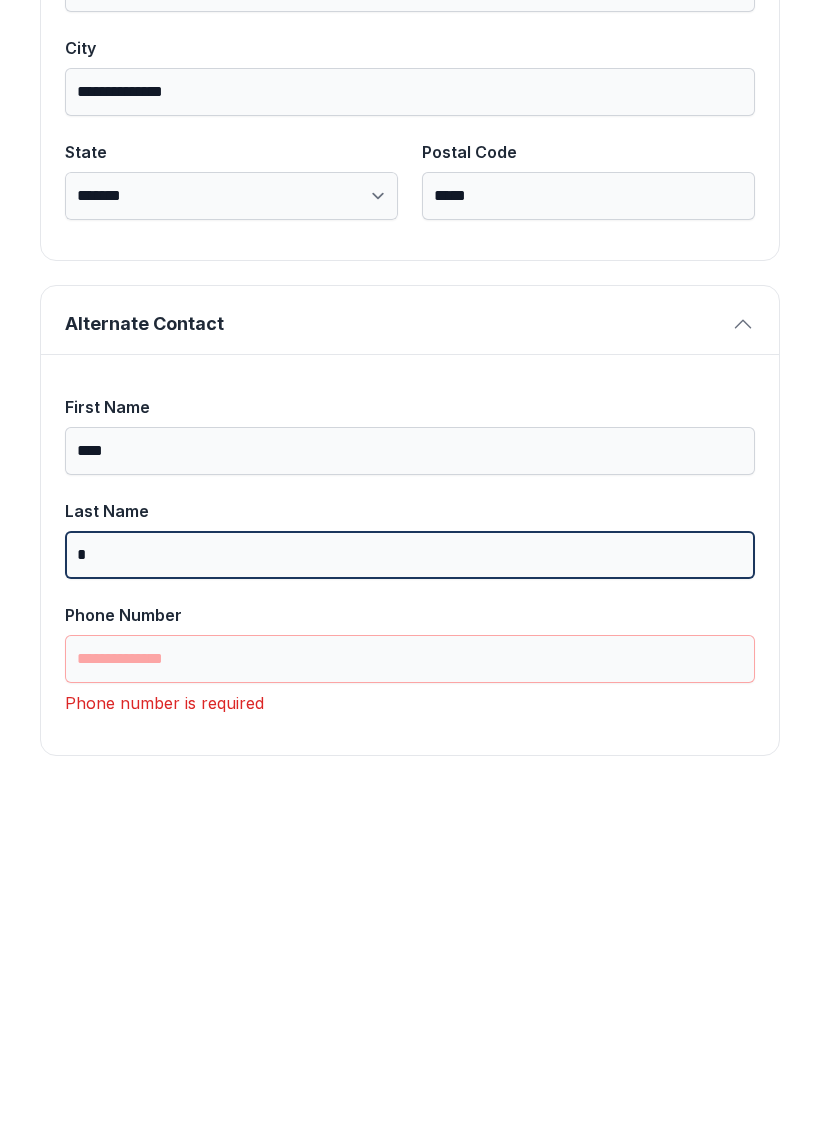 scroll, scrollTop: 1301, scrollLeft: 0, axis: vertical 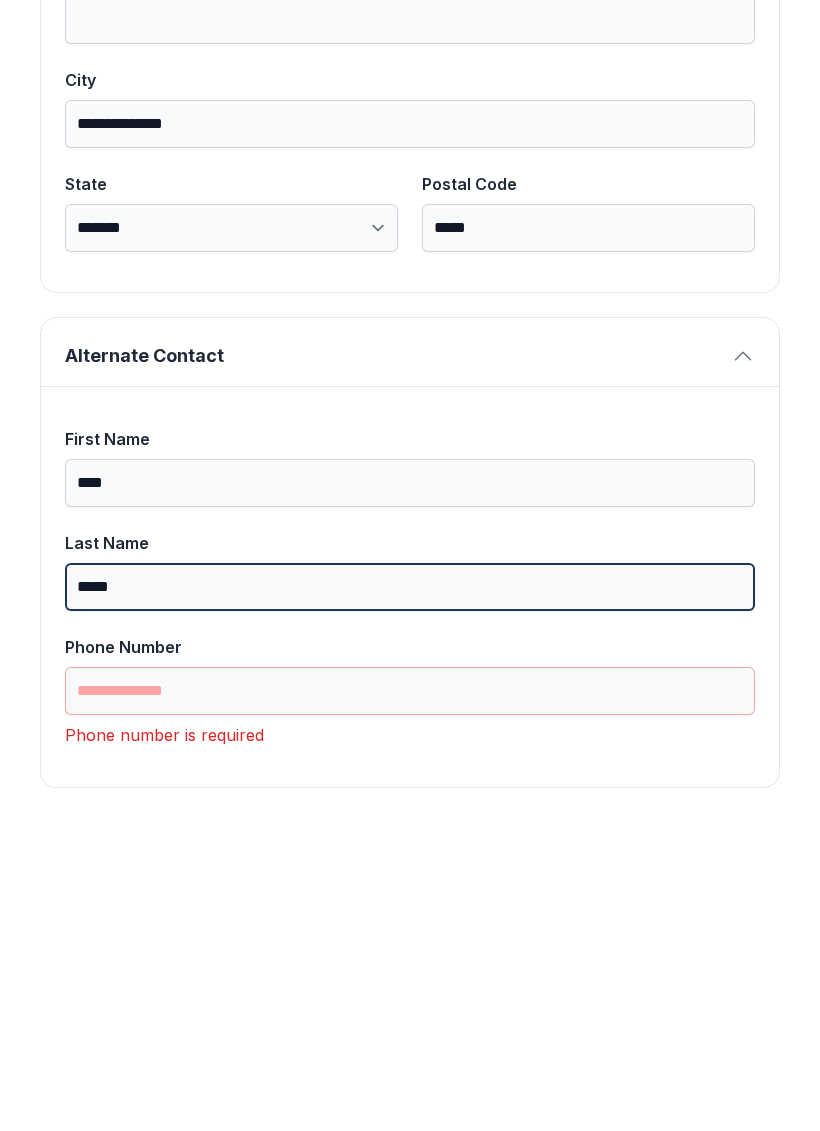 type on "*****" 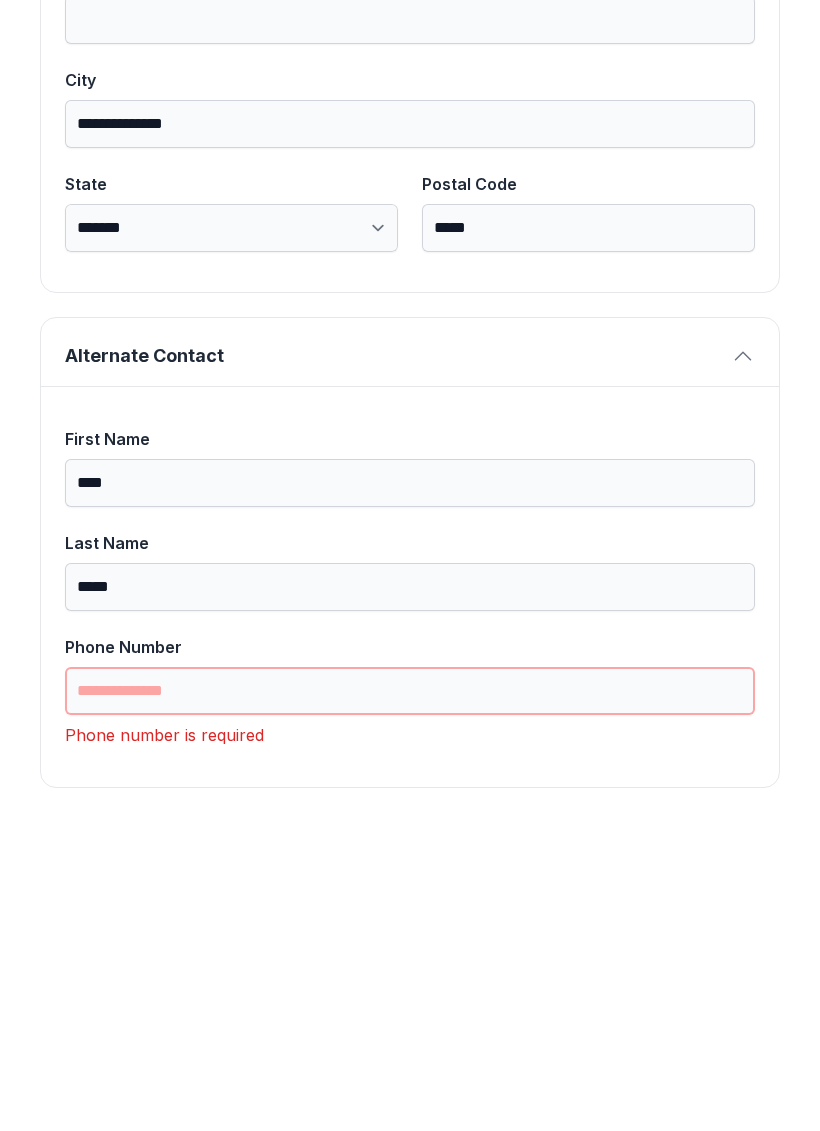 click on "Phone Number" at bounding box center (410, 1003) 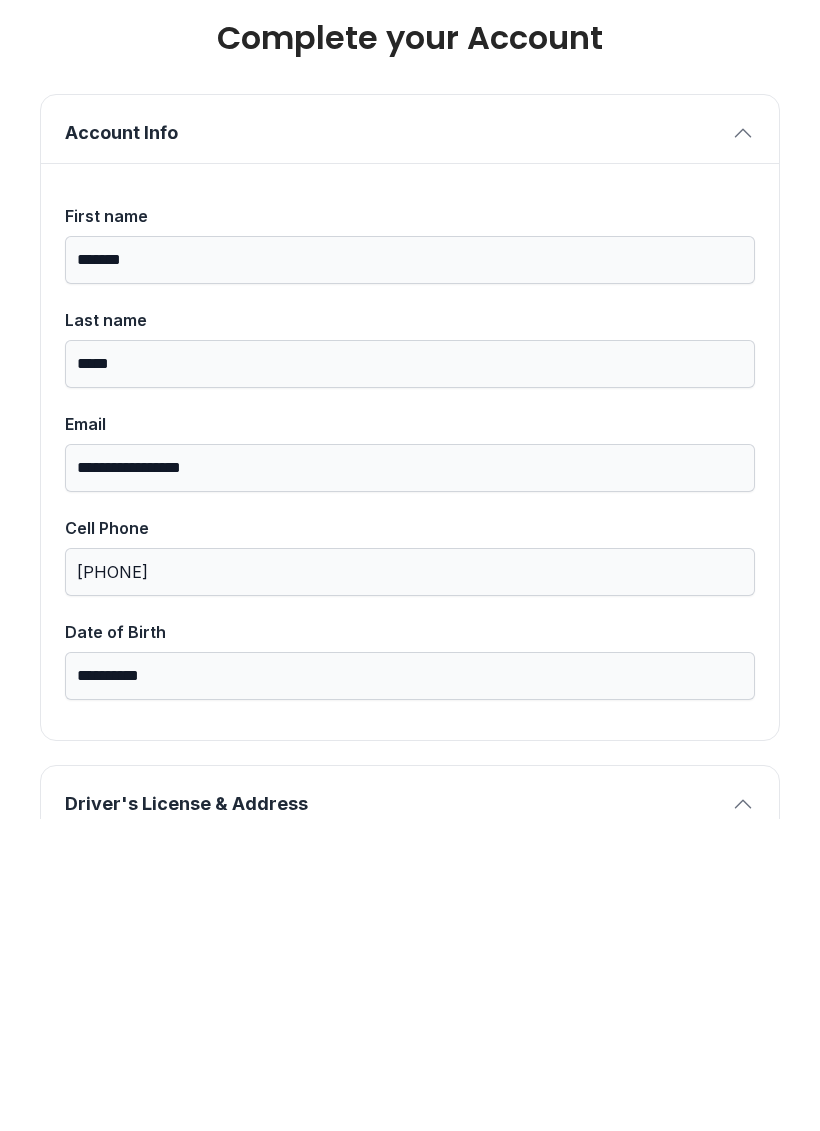 scroll, scrollTop: 0, scrollLeft: 0, axis: both 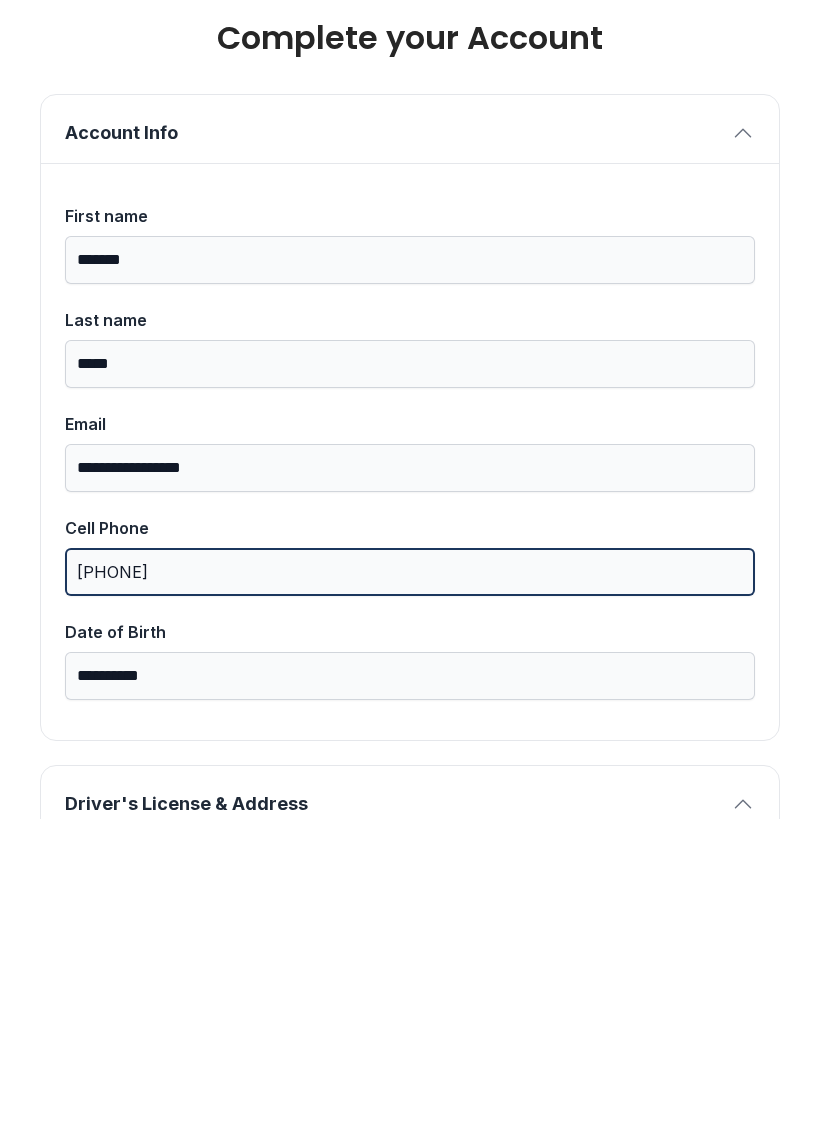 click on "[PHONE]" at bounding box center (410, 884) 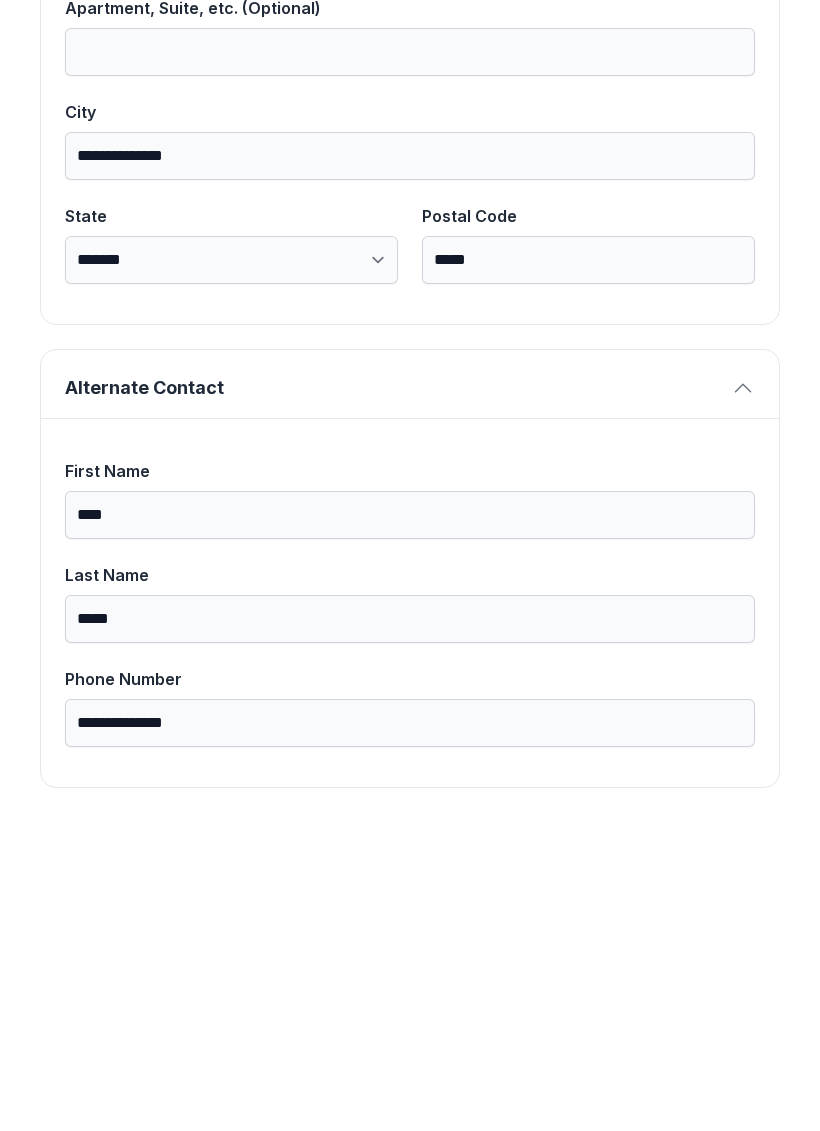 scroll, scrollTop: 0, scrollLeft: 0, axis: both 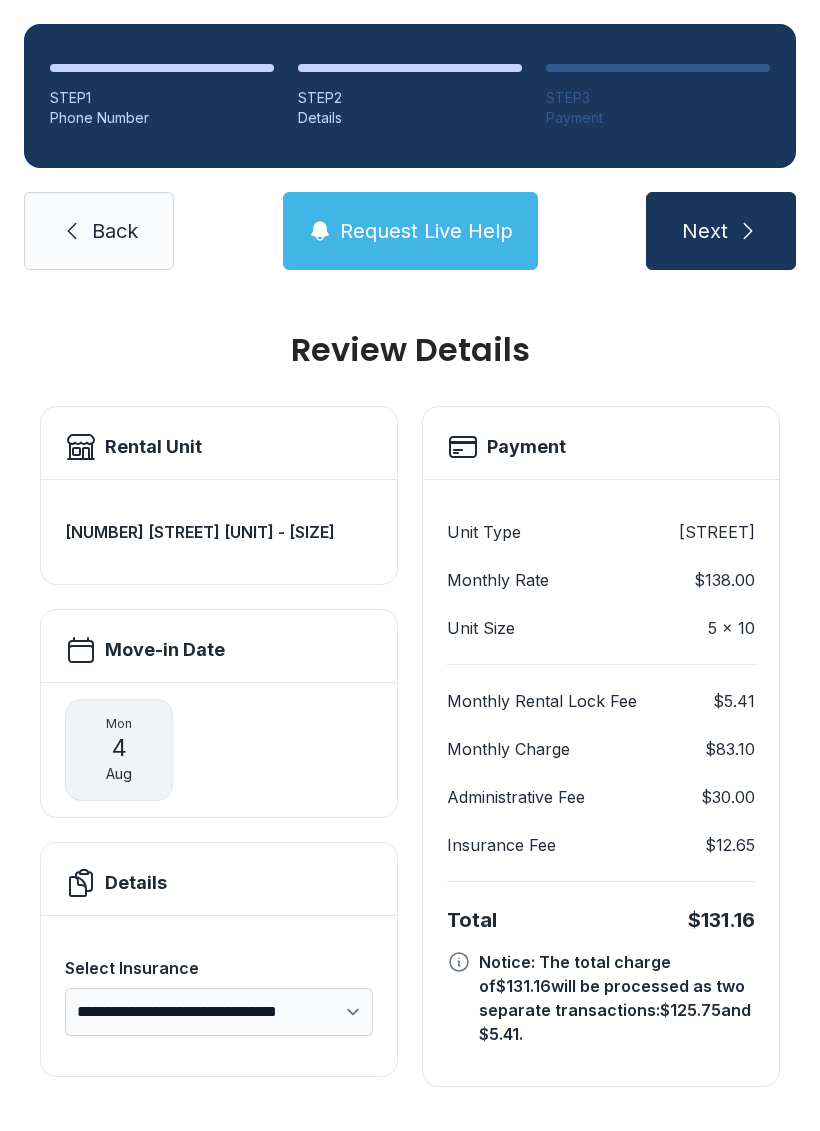 click on "Monthly Rate $138.00" at bounding box center (601, 580) 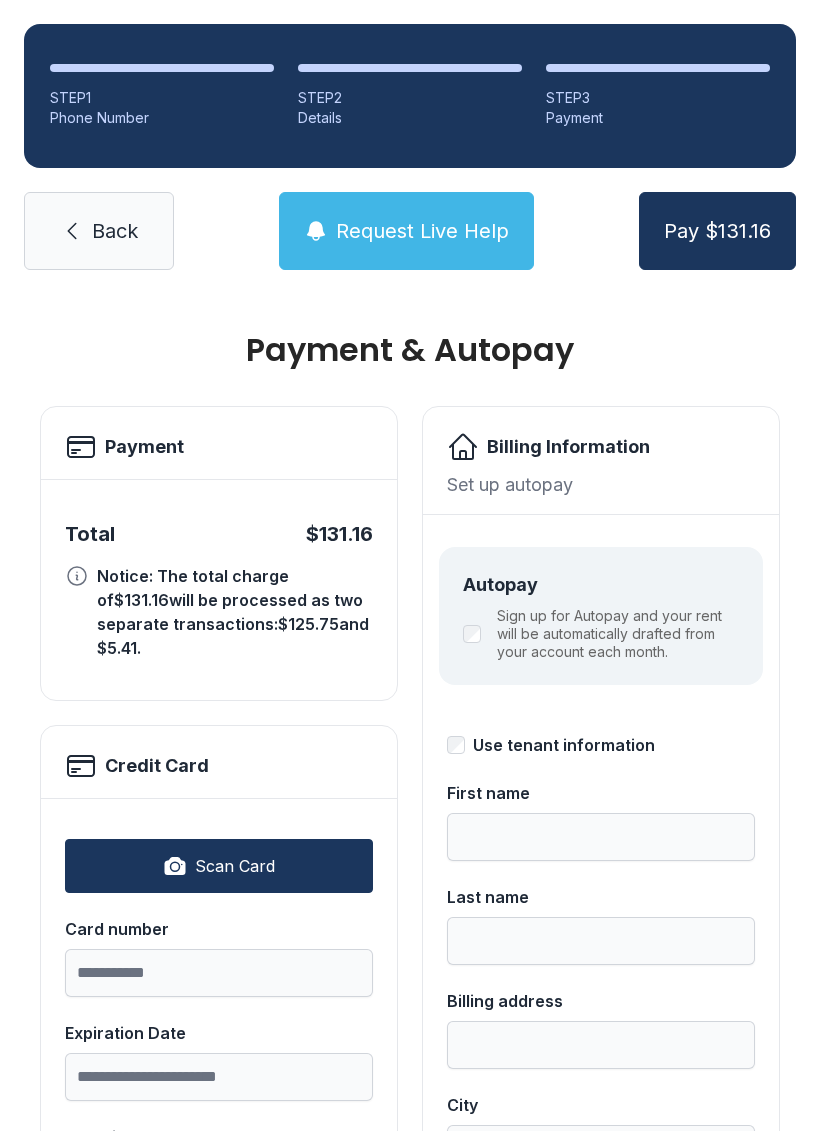 scroll, scrollTop: 0, scrollLeft: 0, axis: both 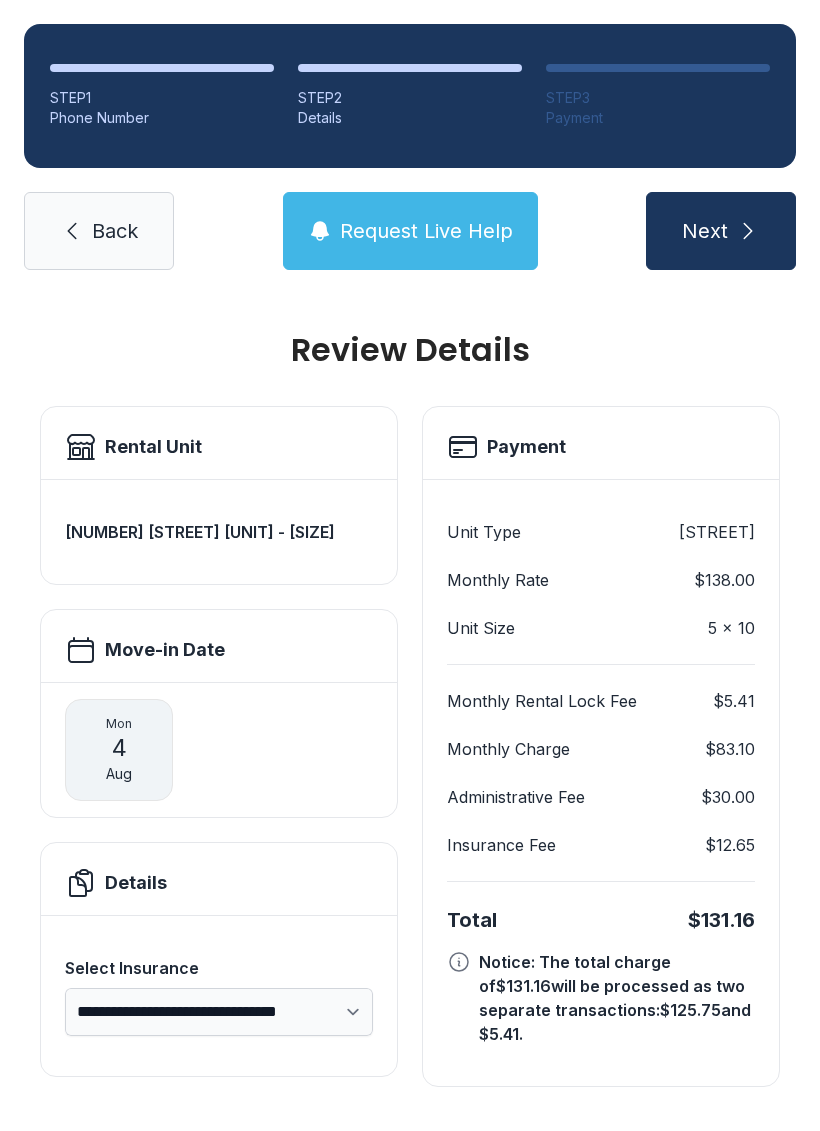 click on "Back" at bounding box center (115, 231) 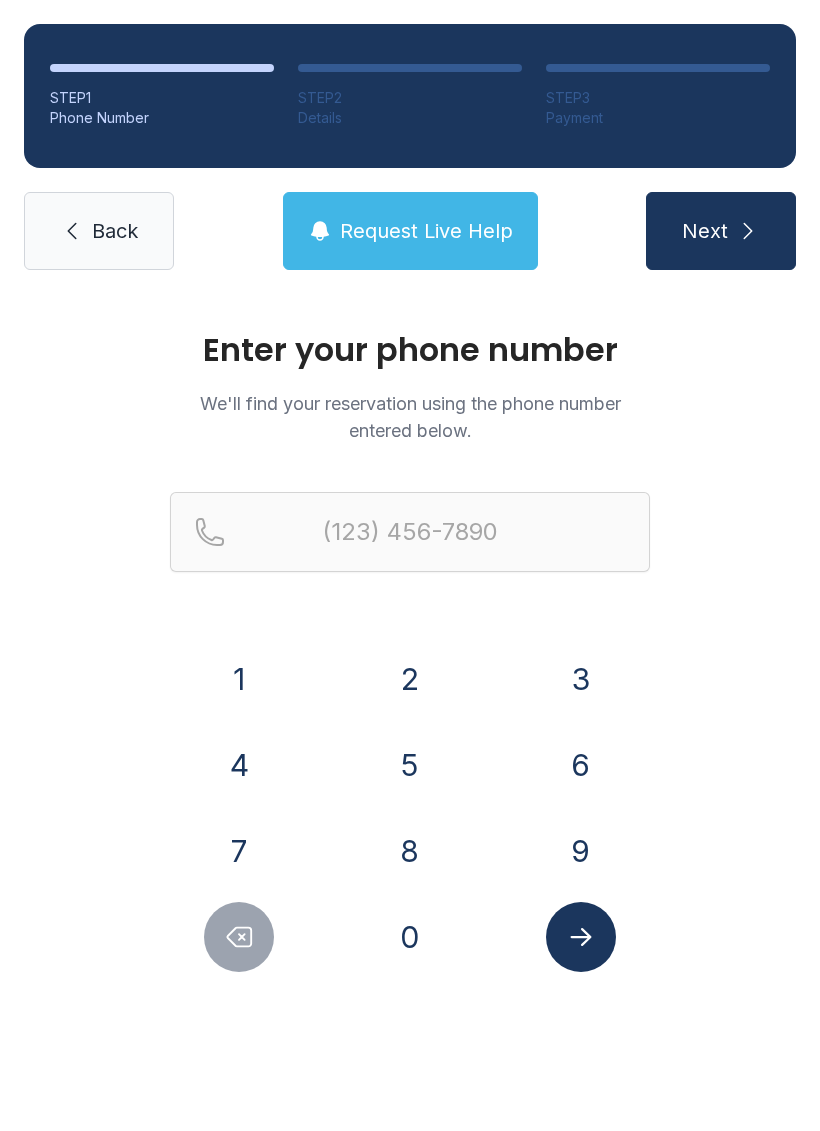 click on "Back" at bounding box center [115, 231] 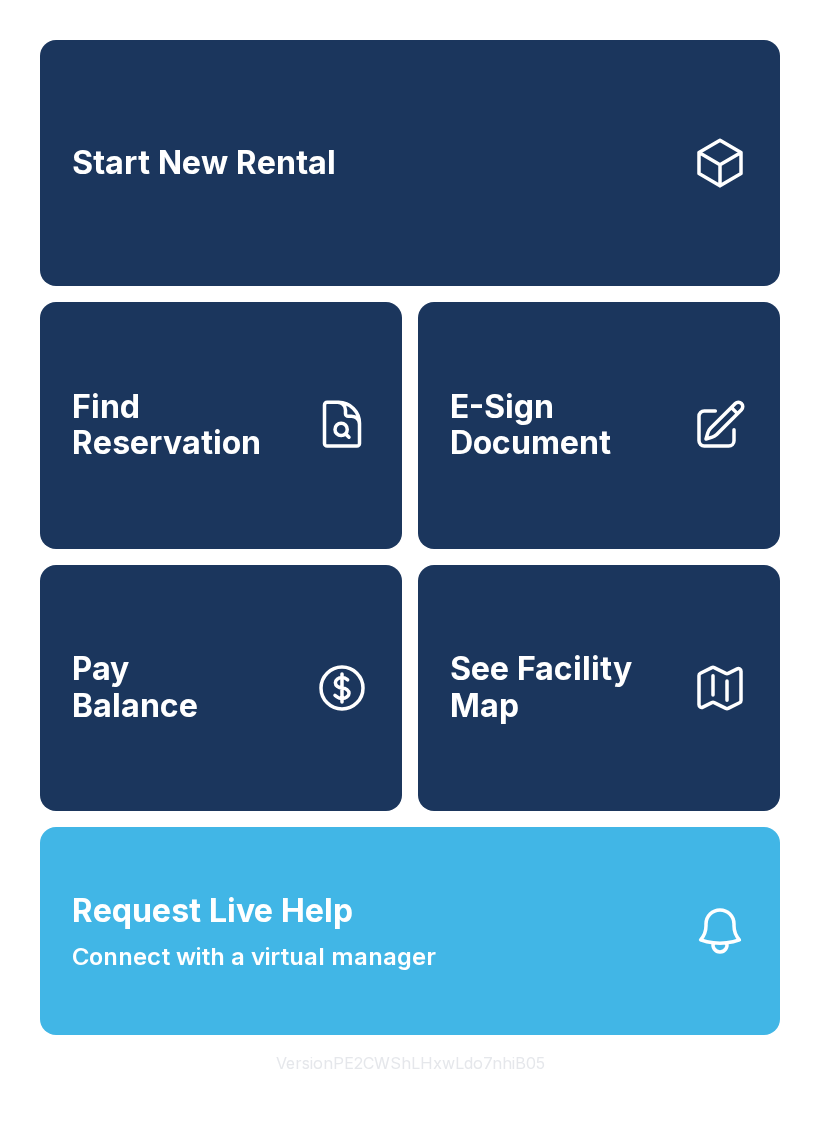 click on "Find Reservation" at bounding box center [185, 425] 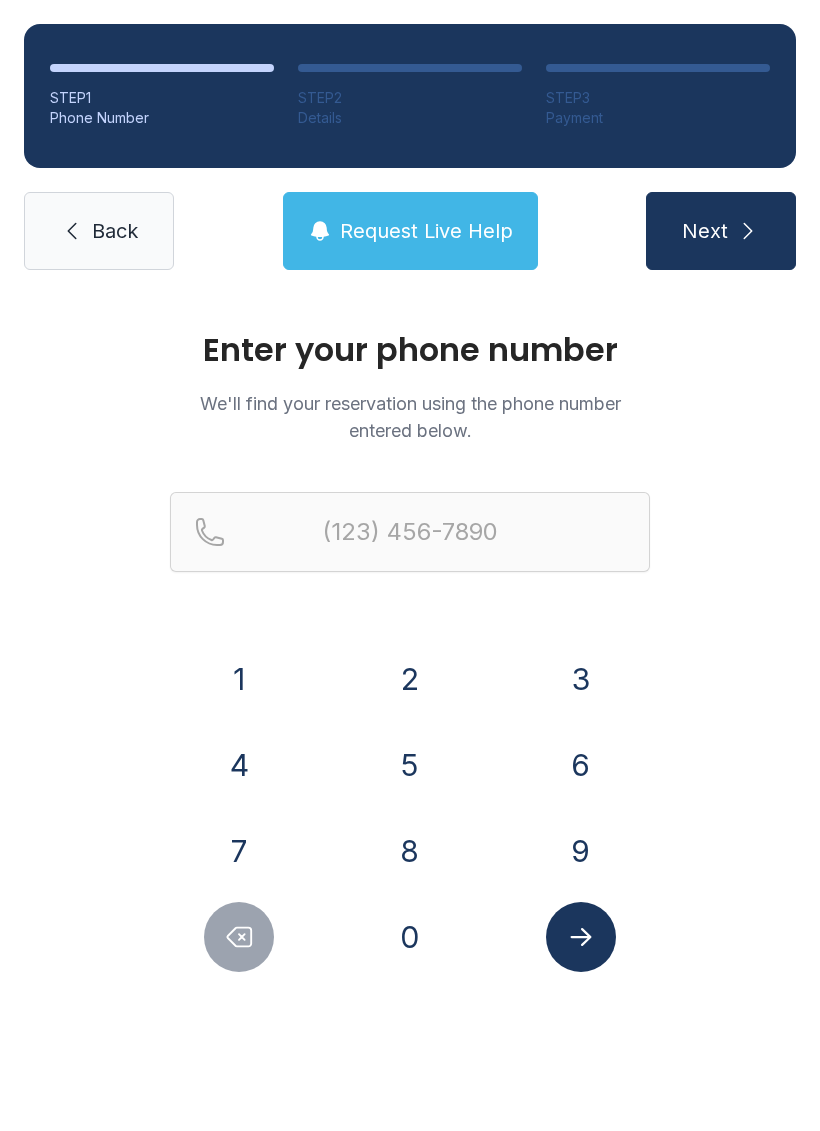 click on "5" at bounding box center [410, 765] 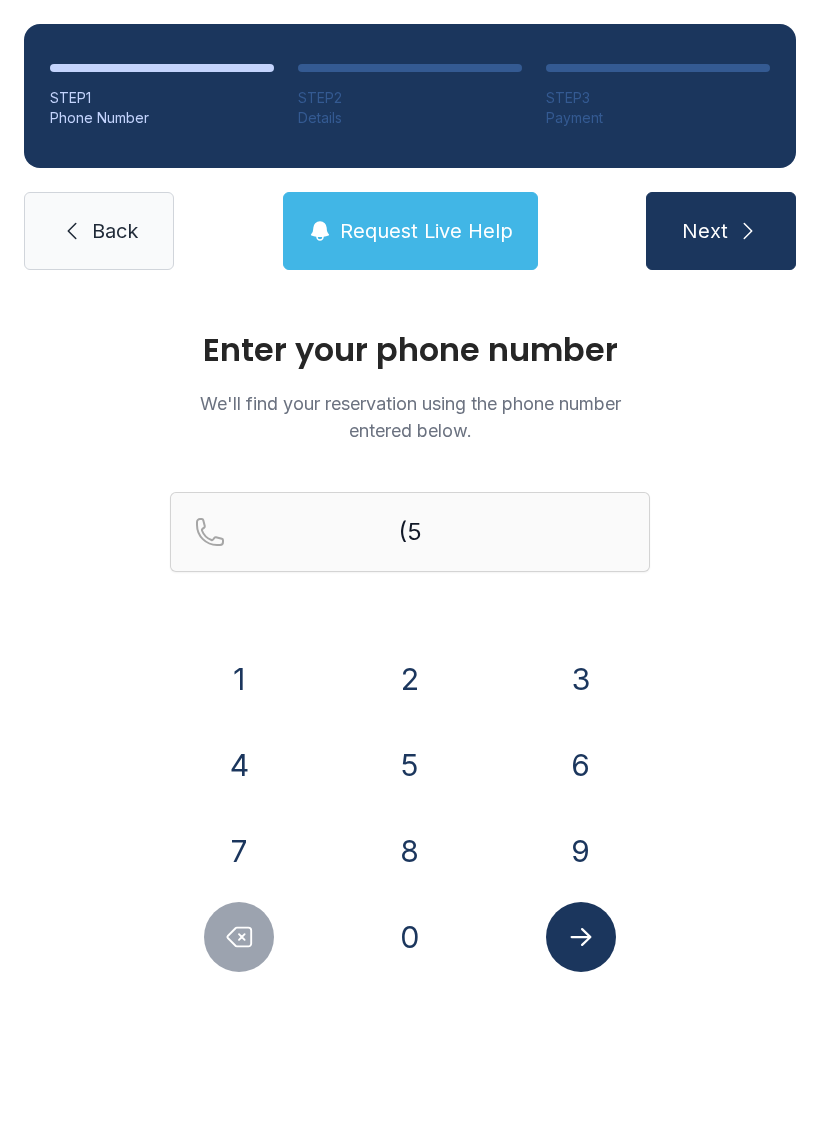 click on "4" at bounding box center (239, 765) 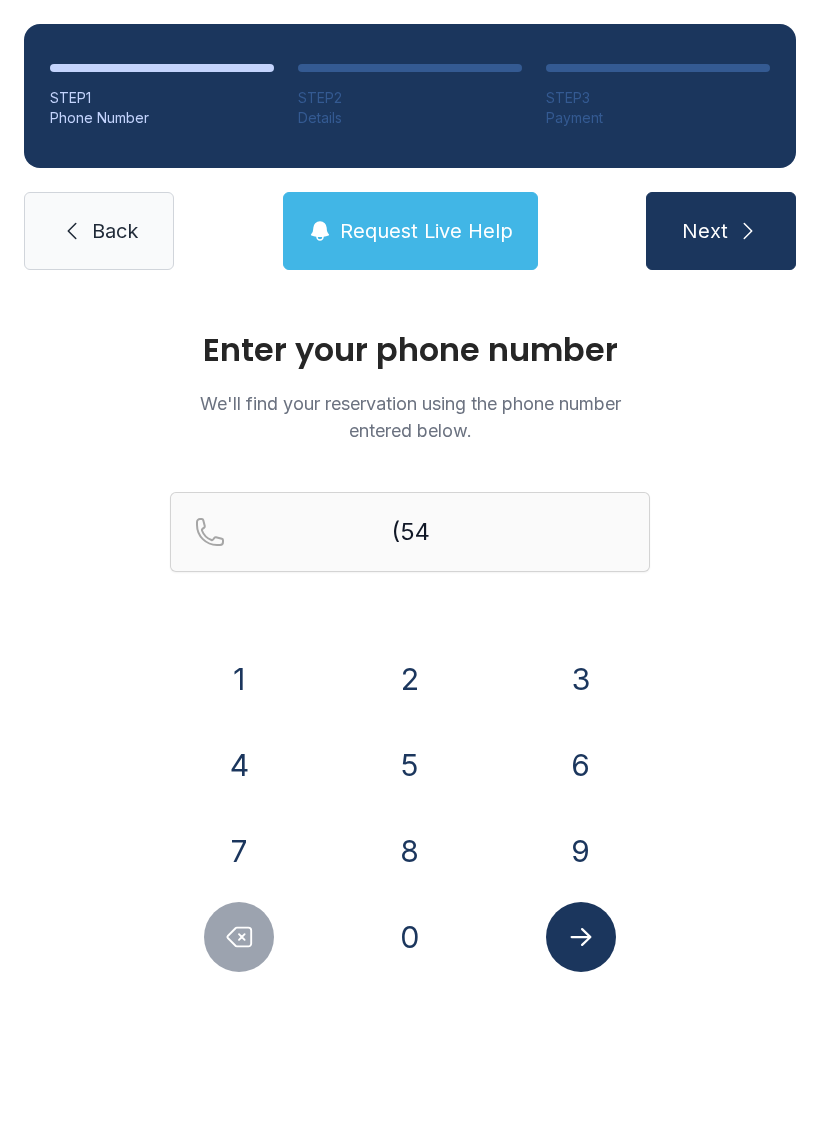 click on "0" at bounding box center [410, 937] 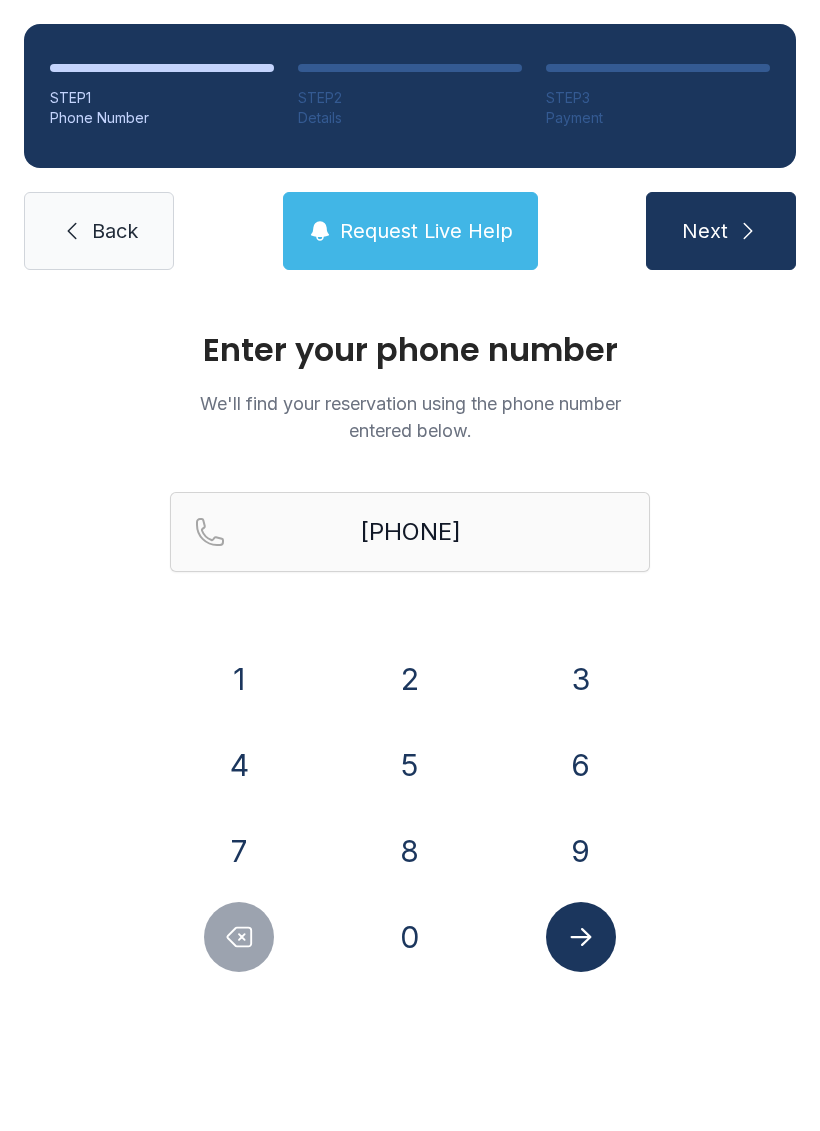 click on "3" at bounding box center (581, 679) 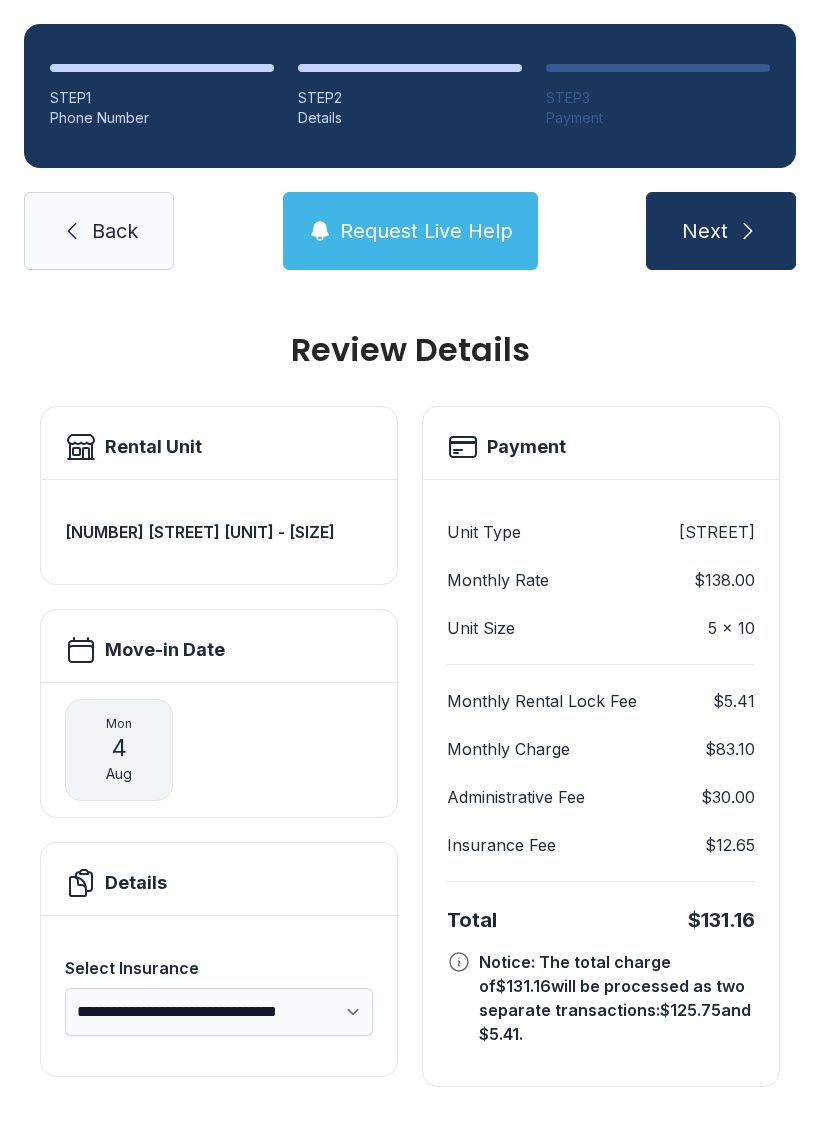 click 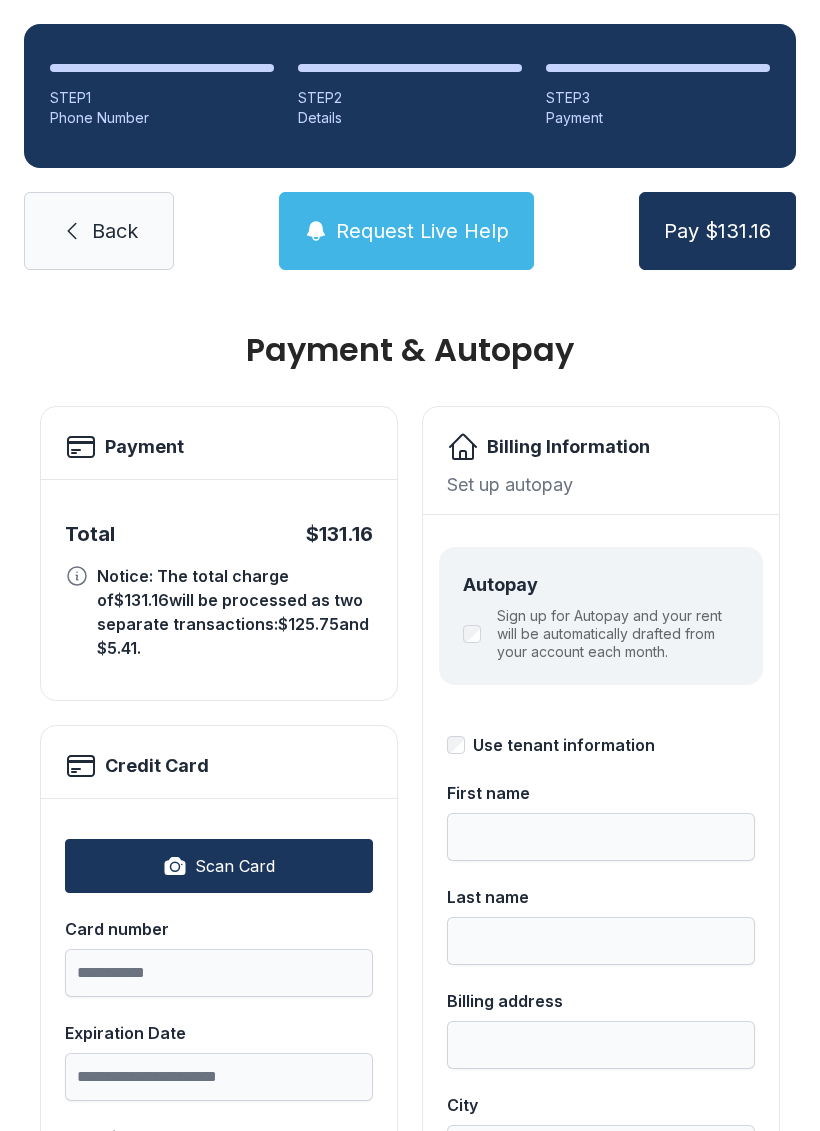 click on "Back" at bounding box center (115, 231) 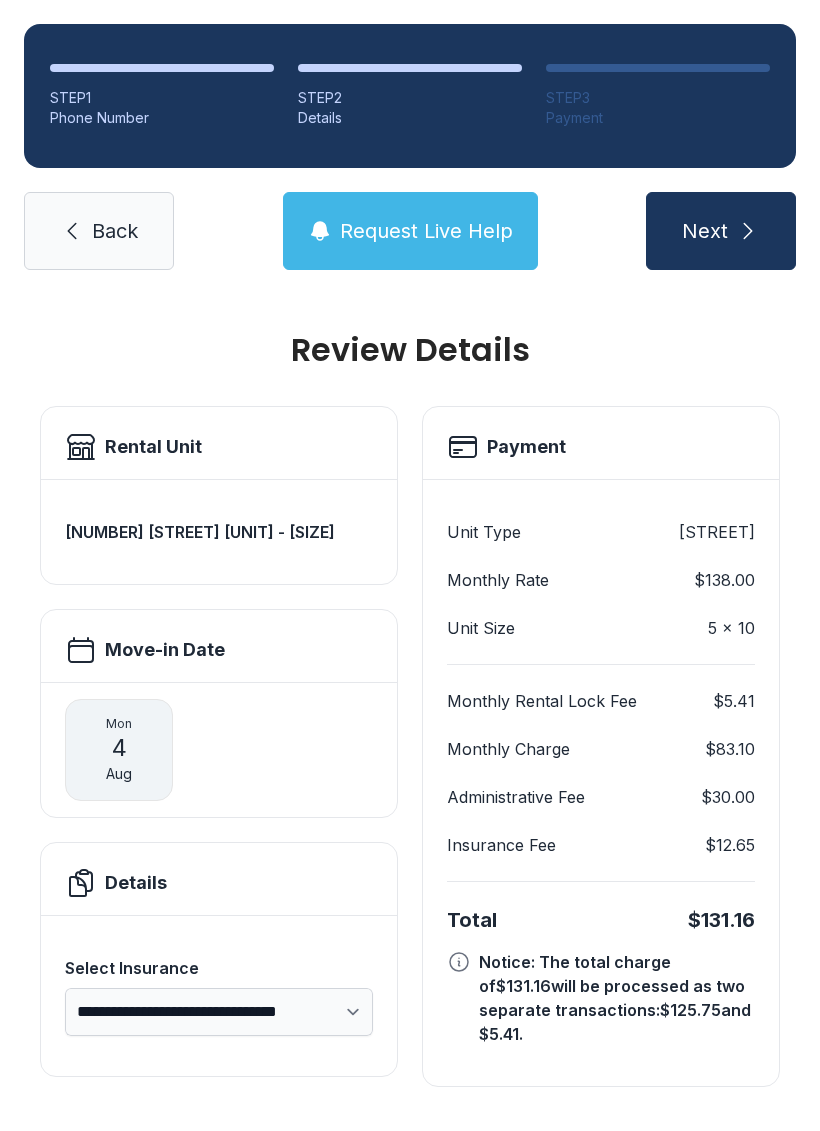 click on "Back" at bounding box center [99, 231] 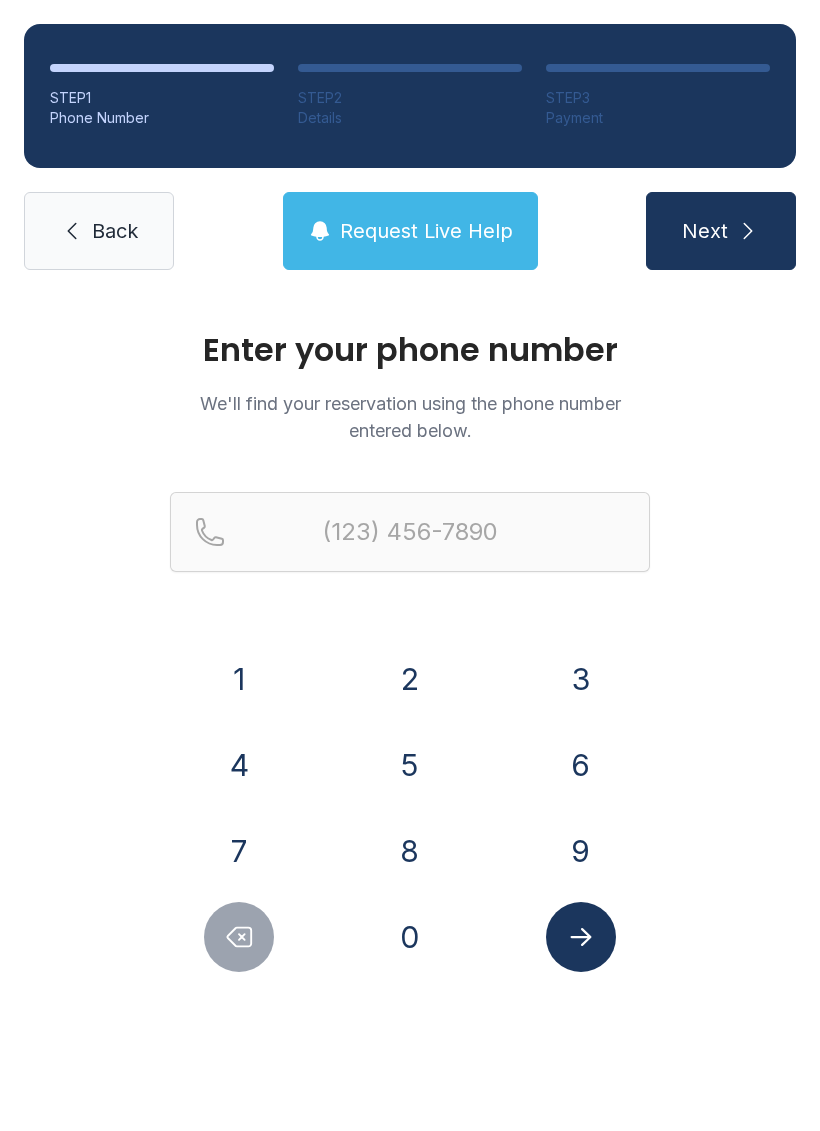 click on "Back" at bounding box center (115, 231) 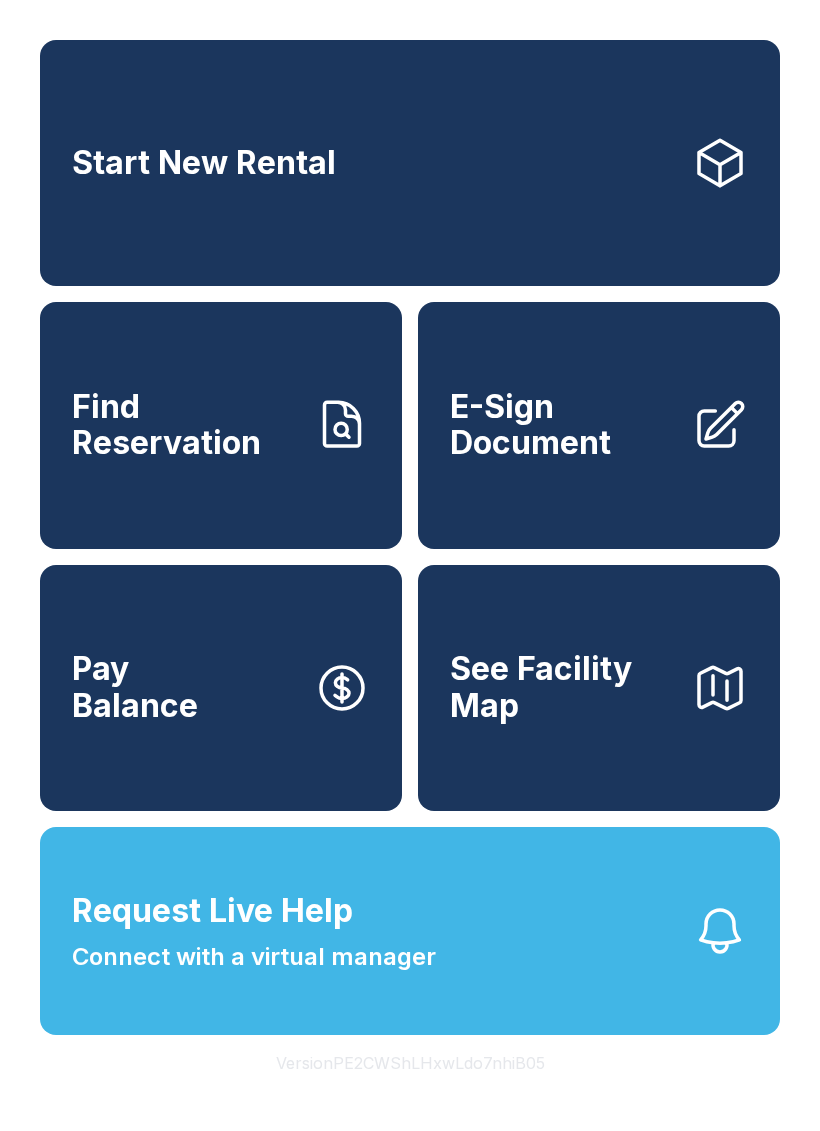 click on "E-Sign Document" at bounding box center (563, 425) 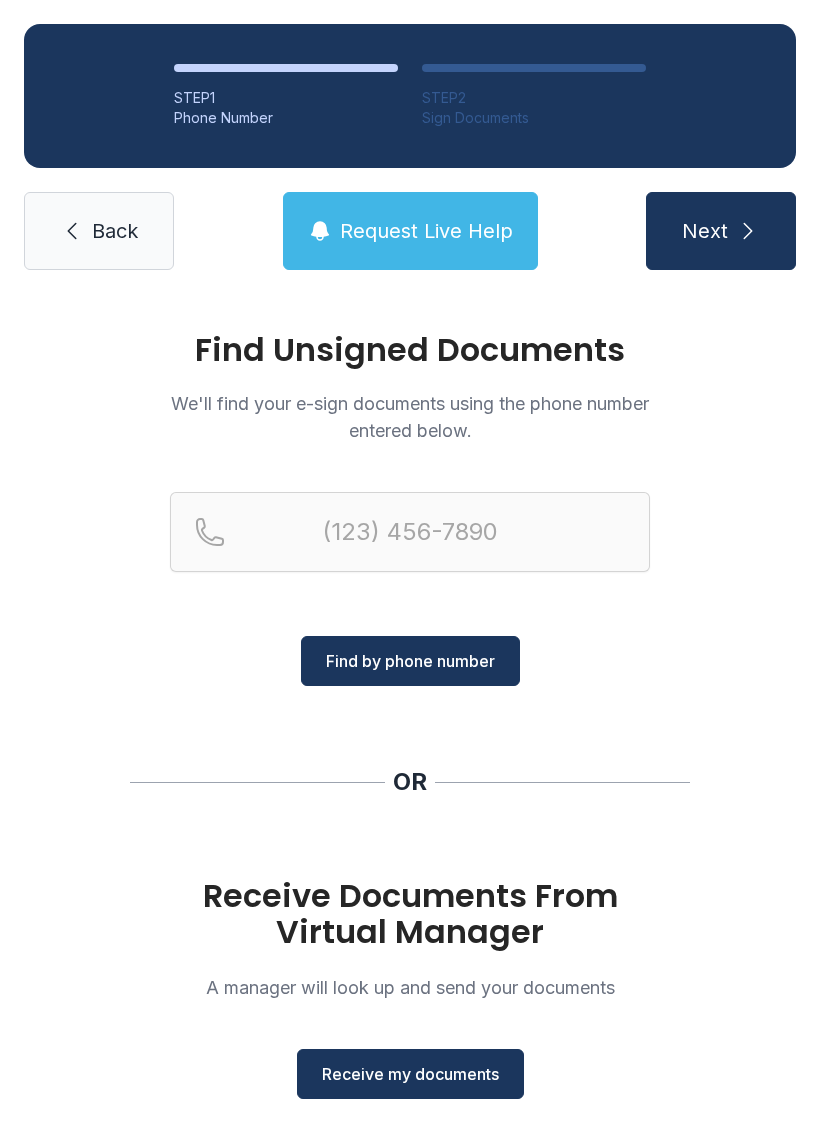 click on "Receive my documents" at bounding box center (410, 1074) 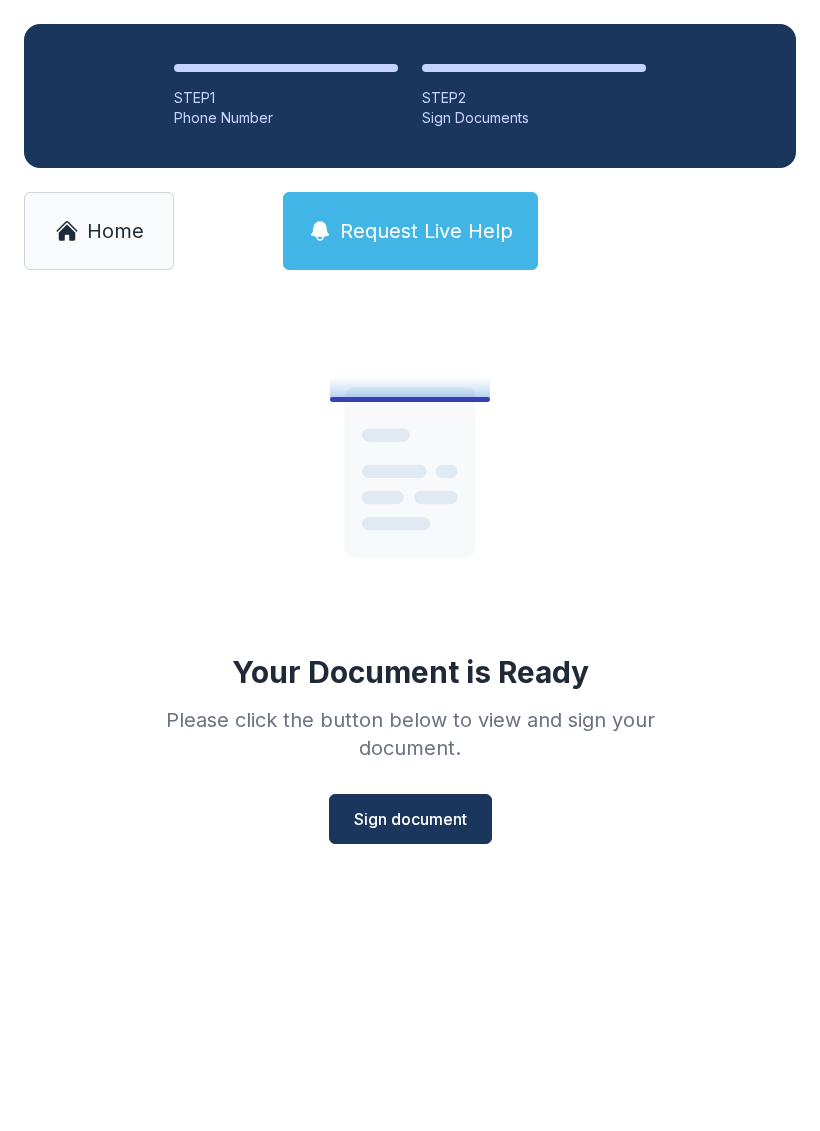 click on "Sign document" at bounding box center (410, 819) 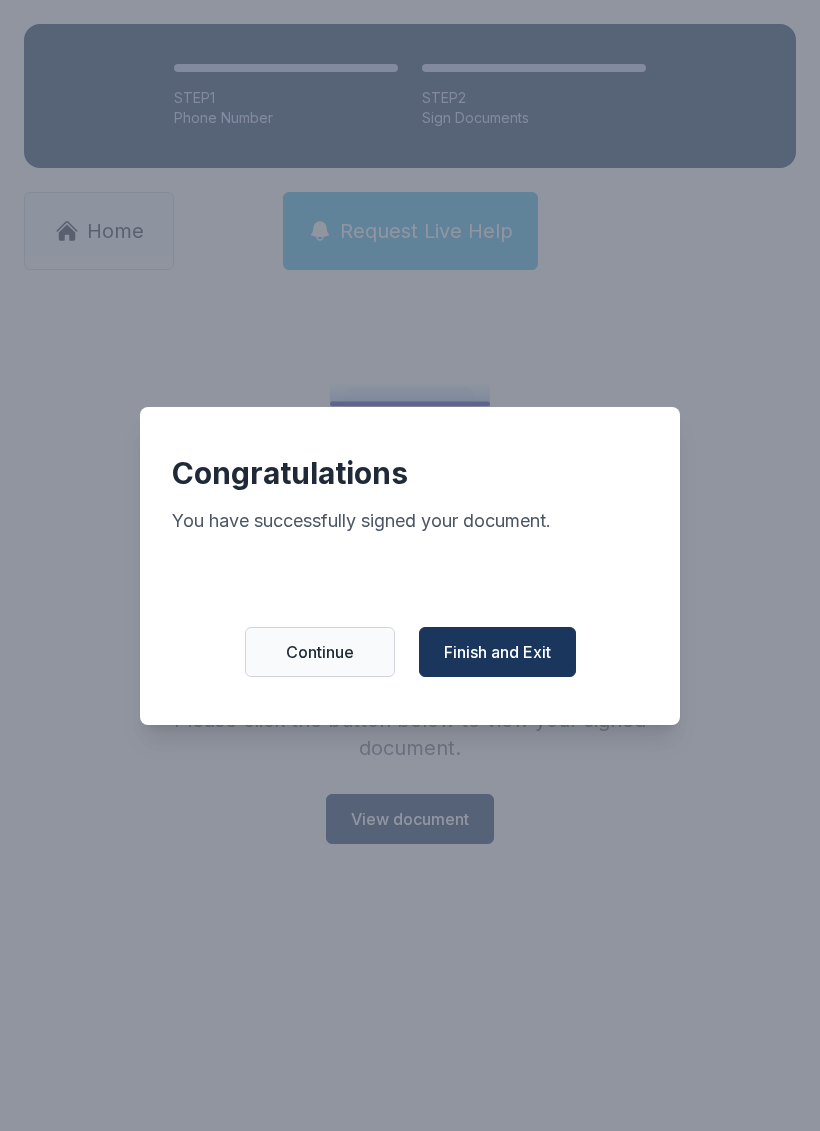 click on "Finish and Exit" at bounding box center (497, 652) 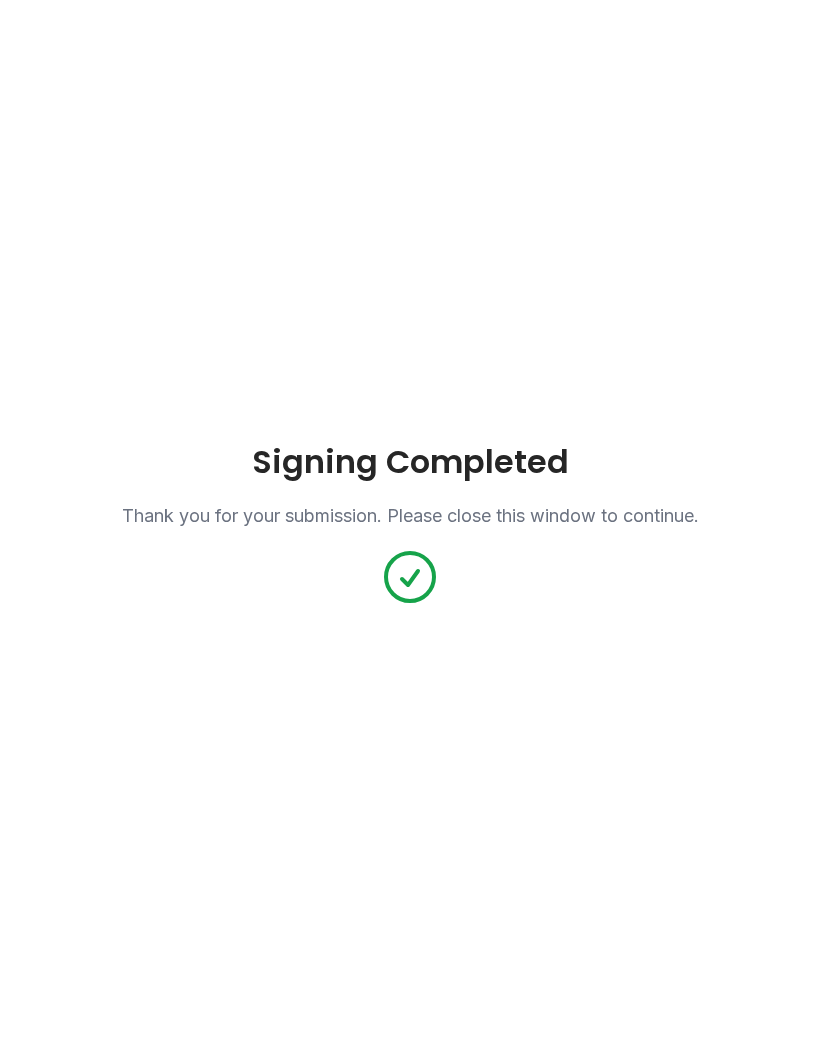 scroll, scrollTop: 0, scrollLeft: 0, axis: both 